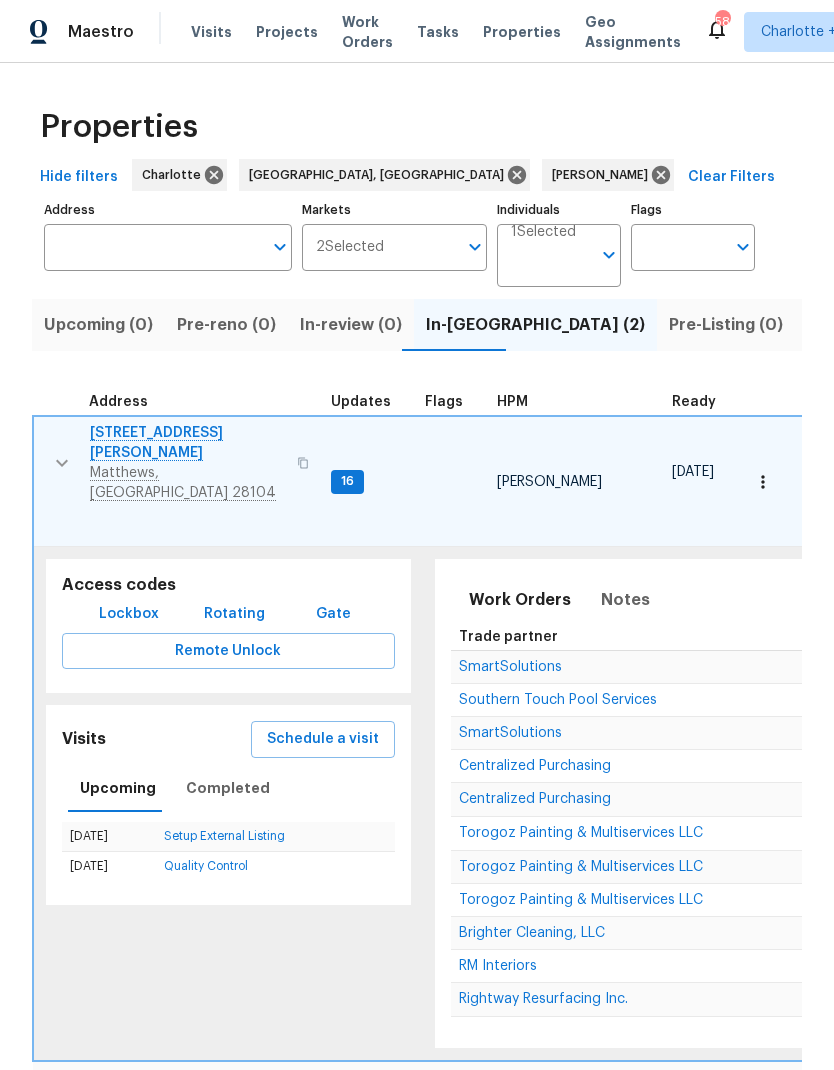 scroll, scrollTop: 0, scrollLeft: 0, axis: both 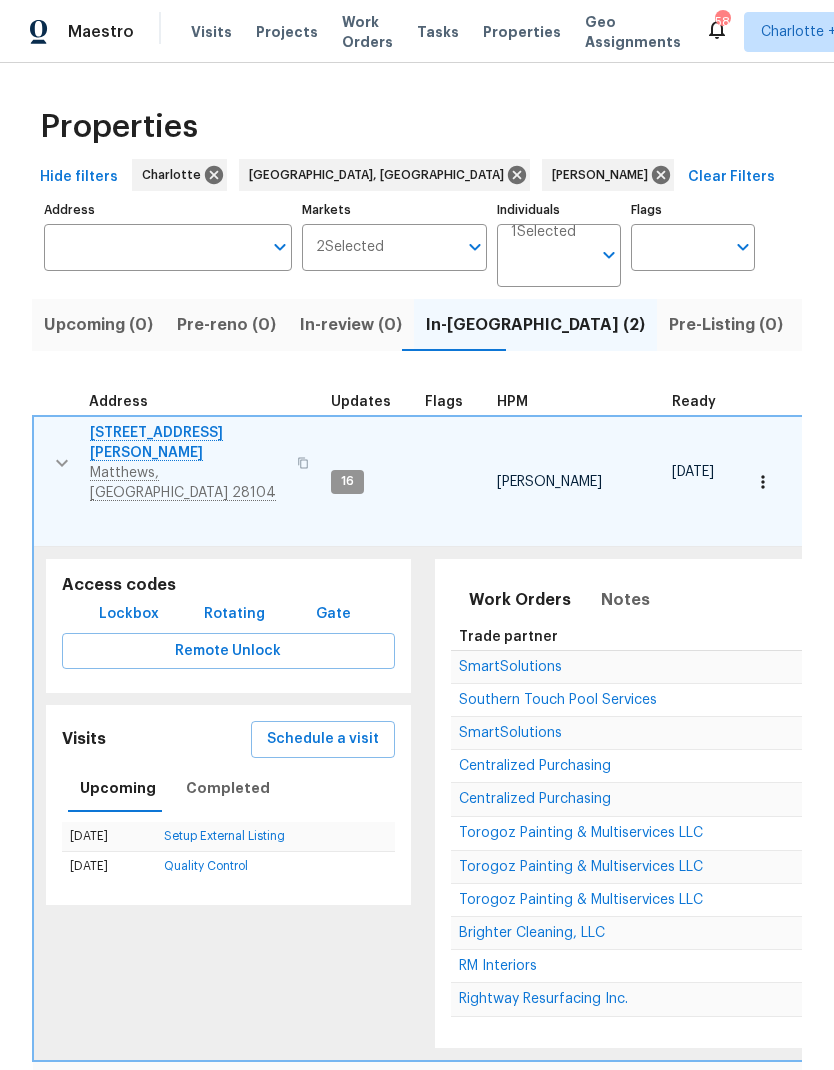 click 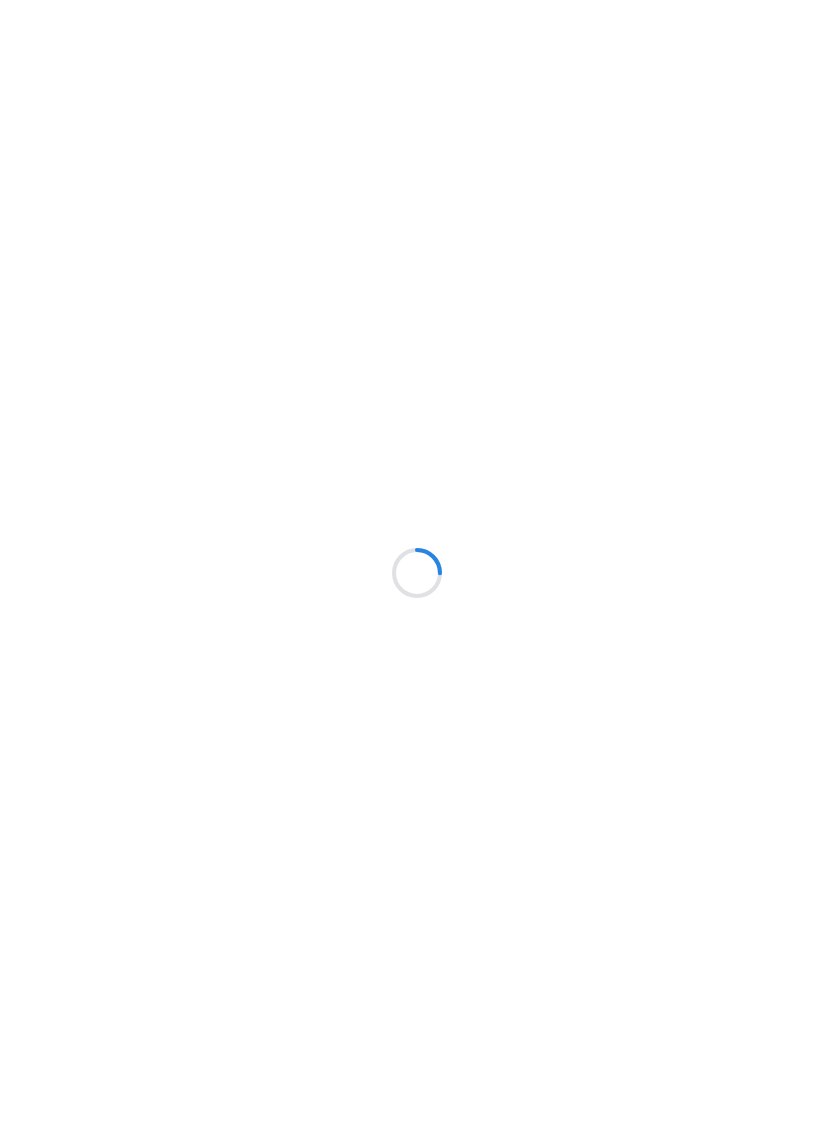scroll, scrollTop: 0, scrollLeft: 0, axis: both 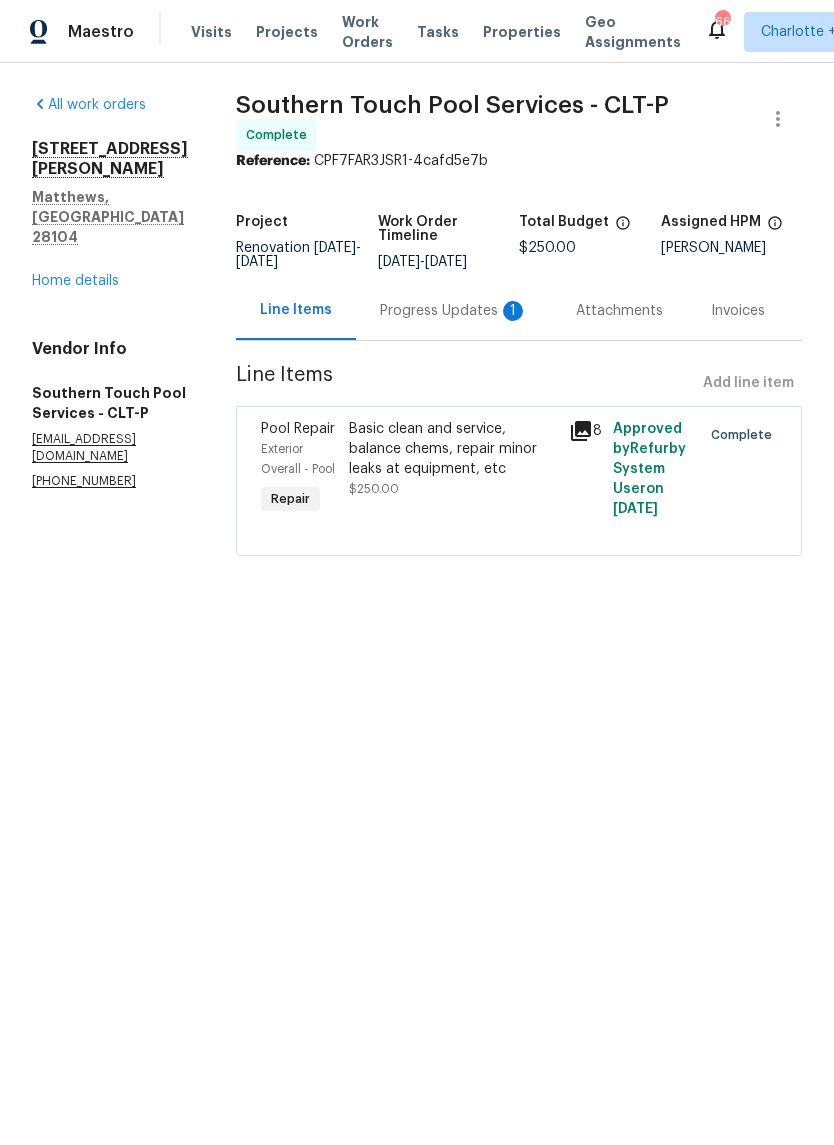 click on "Progress Updates 1" at bounding box center [454, 311] 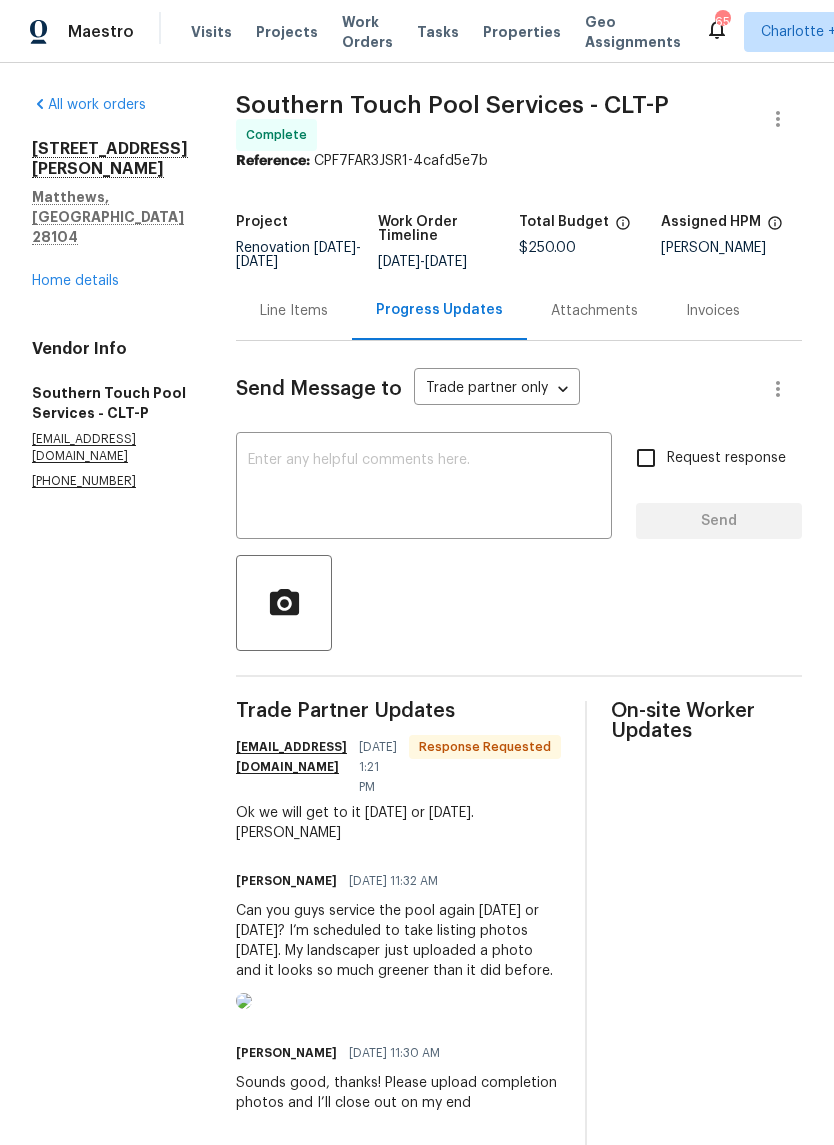 click at bounding box center (424, 488) 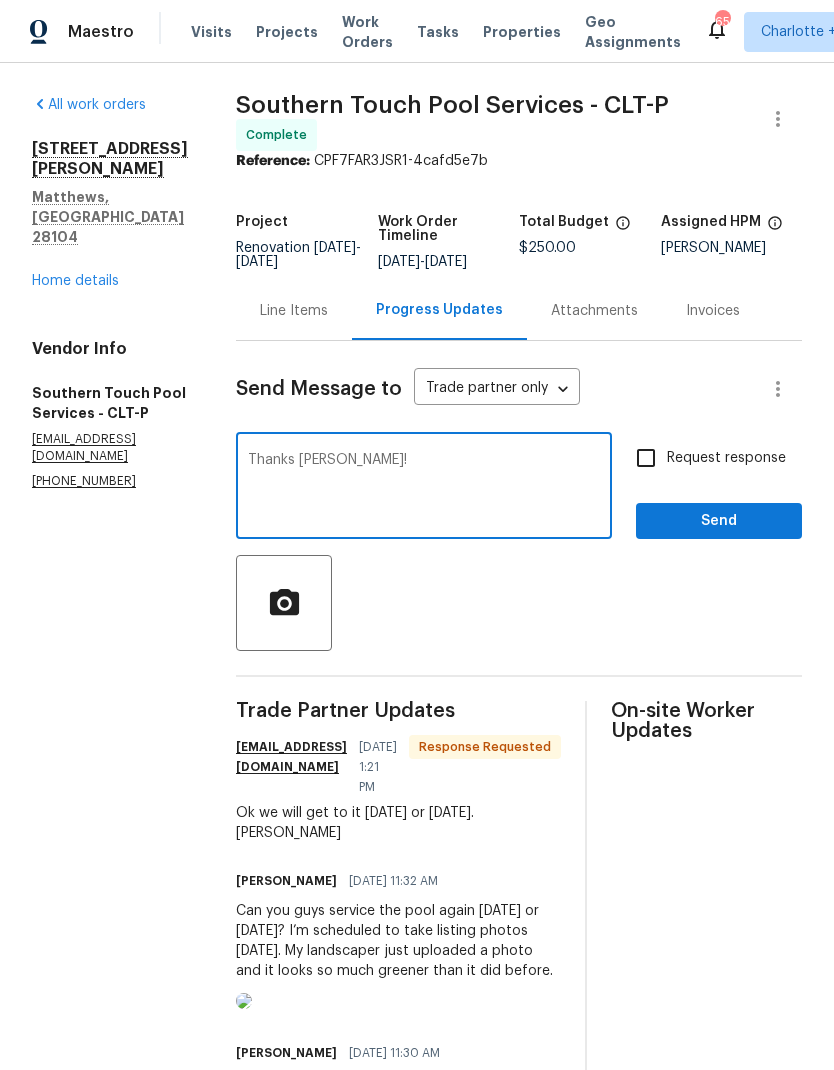 type on "Thanks Chris!" 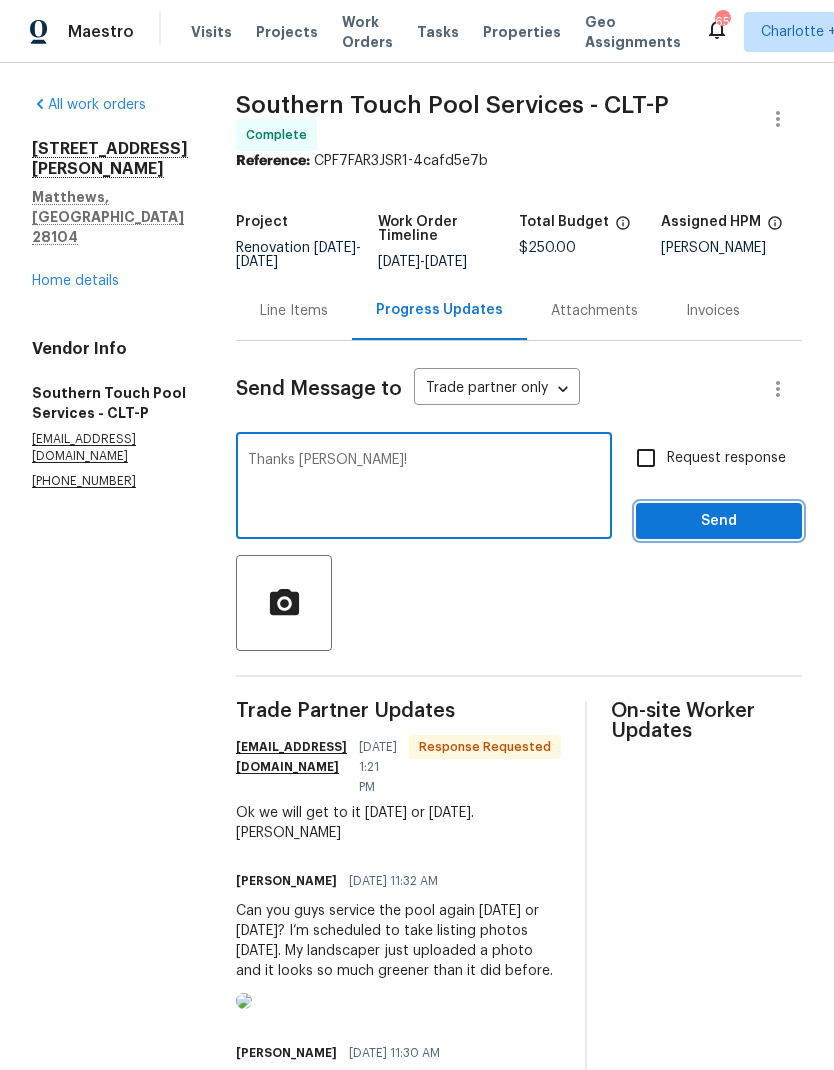 click on "Send" at bounding box center (719, 521) 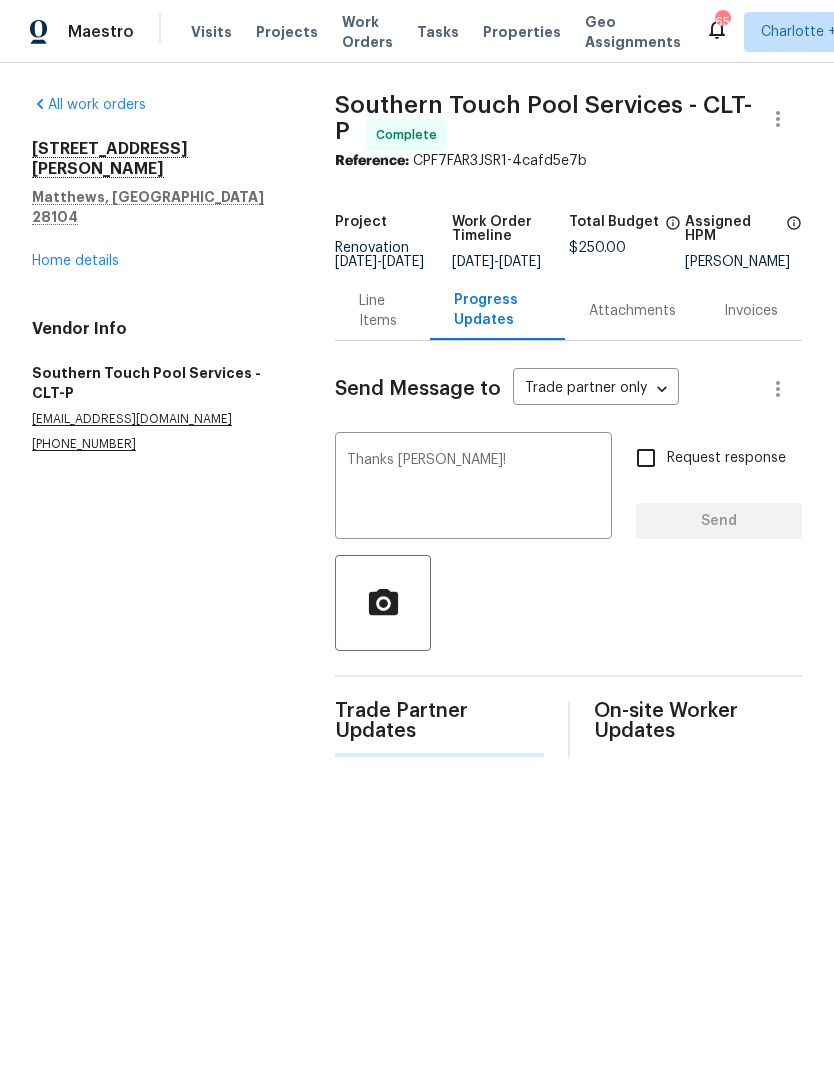 type 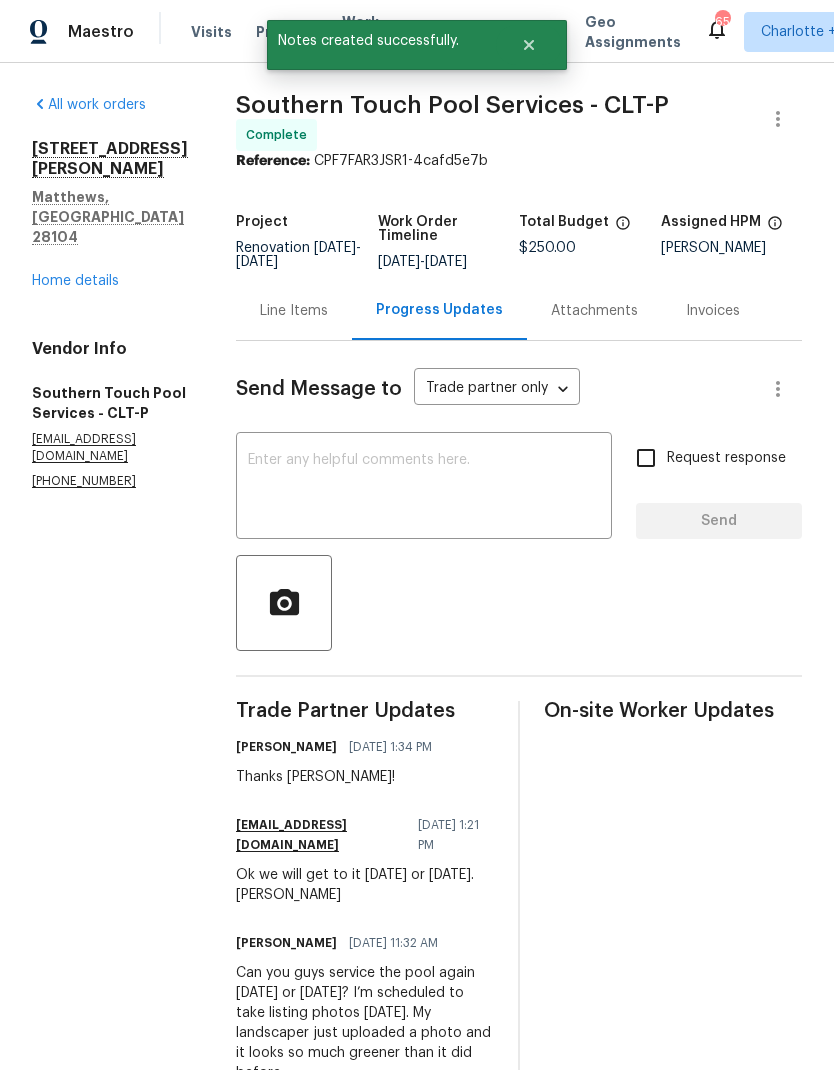 click on "Line Items" at bounding box center [294, 311] 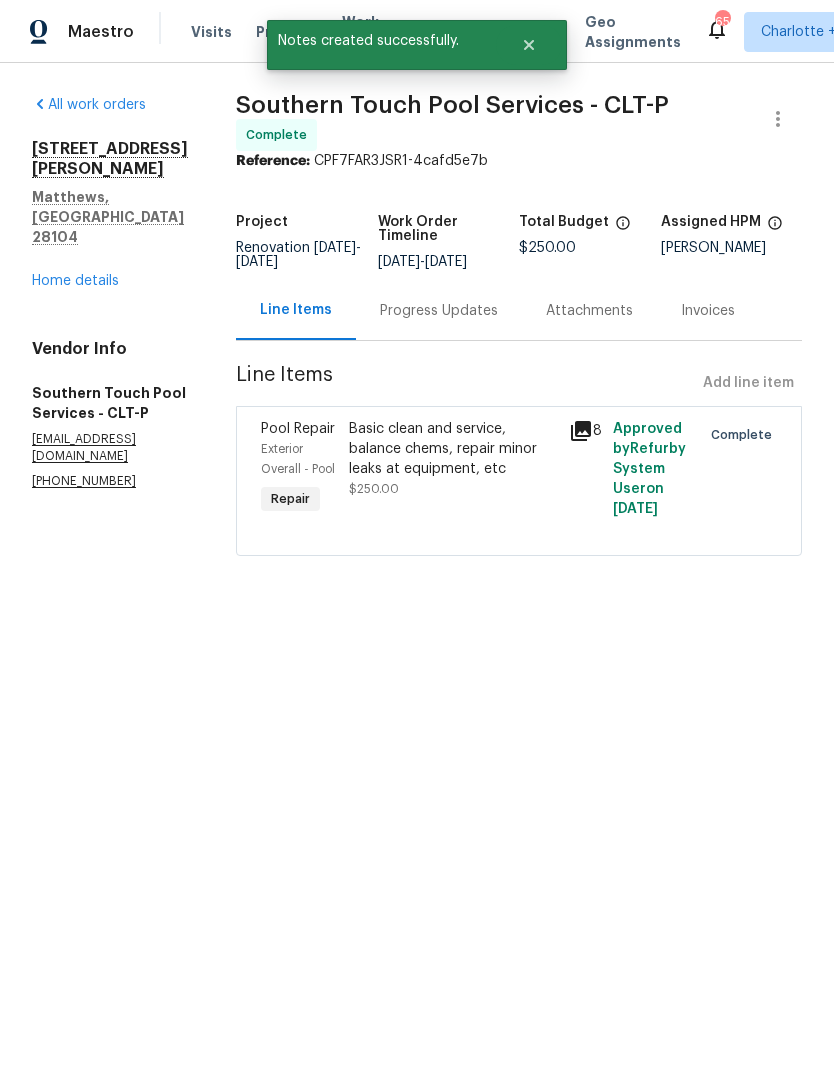 click 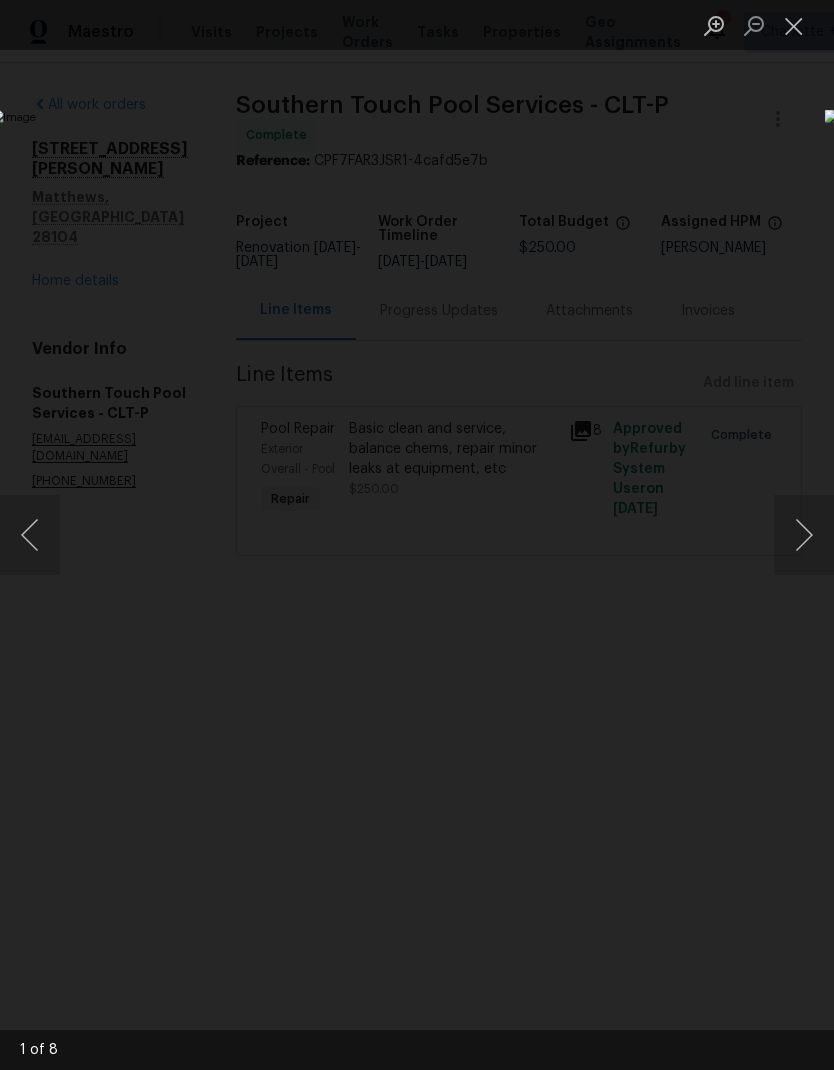 click at bounding box center [804, 535] 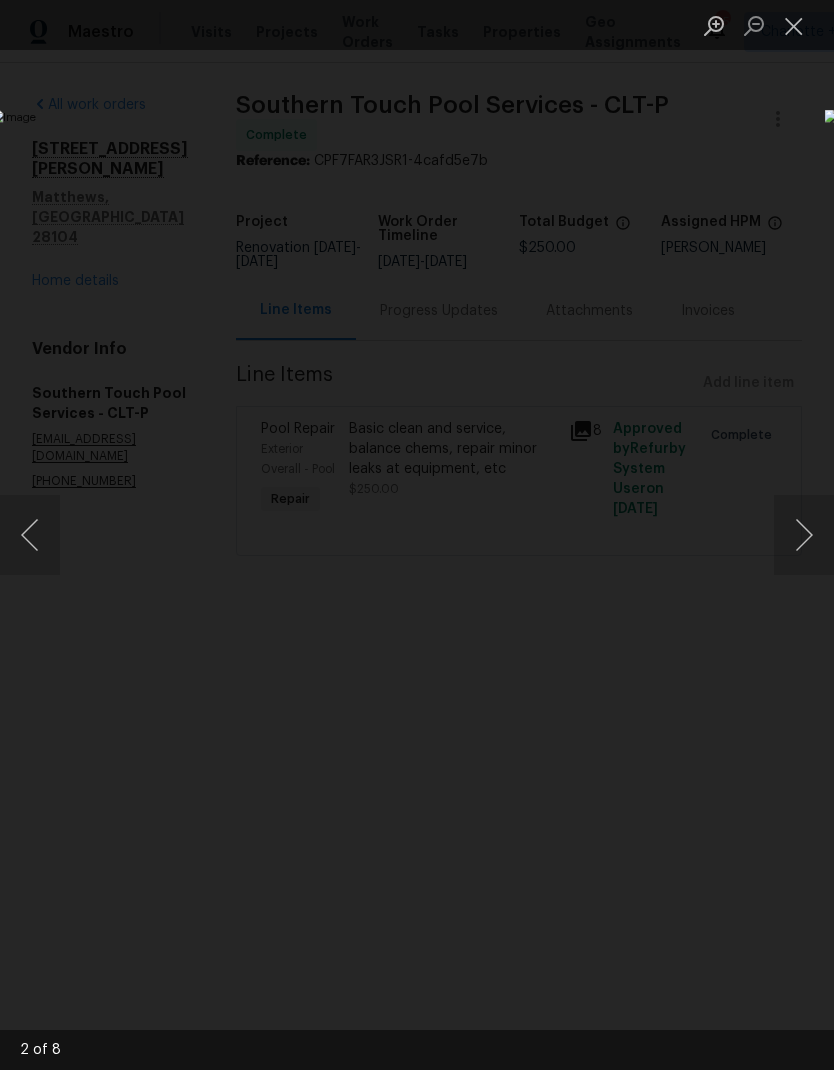 click at bounding box center (804, 535) 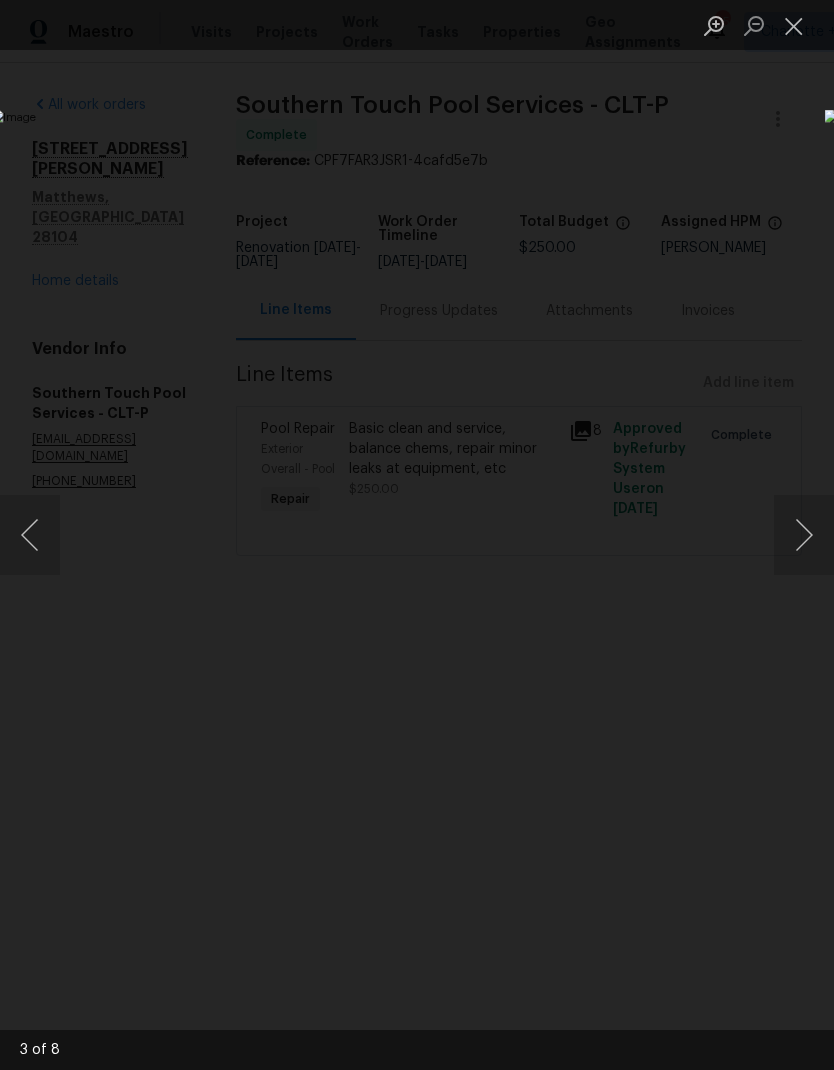 click at bounding box center (794, 25) 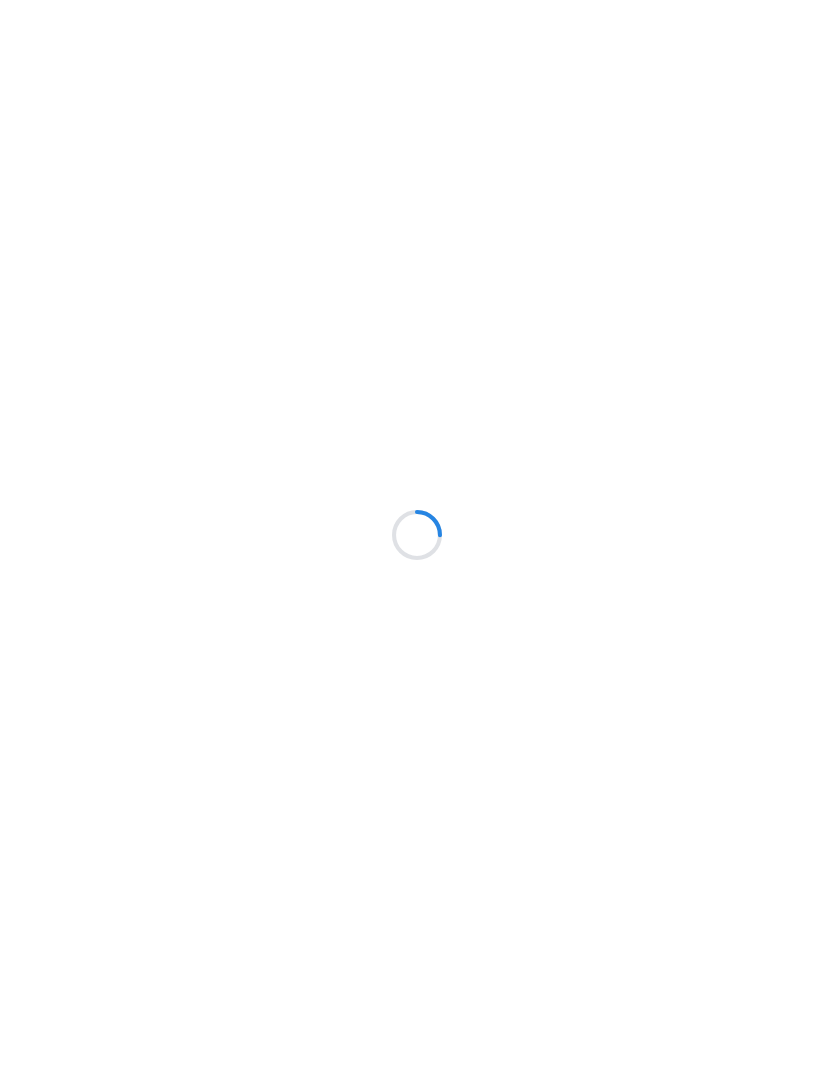 scroll, scrollTop: 0, scrollLeft: 0, axis: both 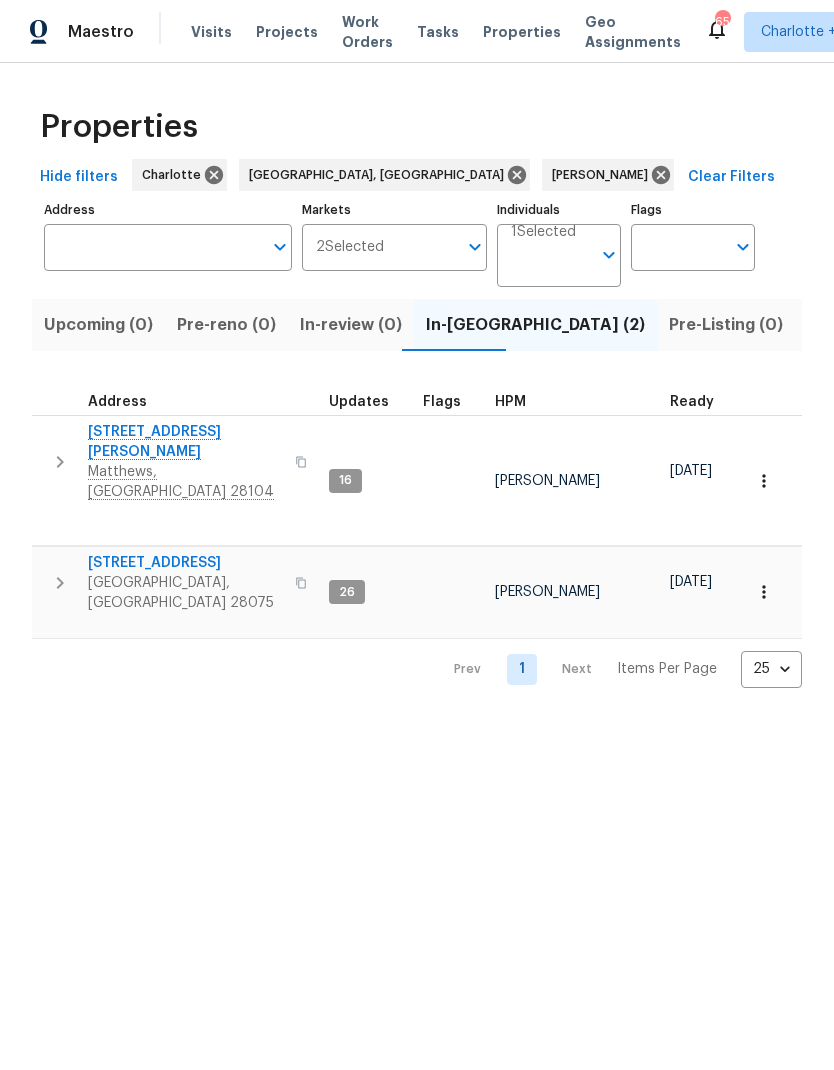 click on "Resale (8)" at bounding box center [954, 325] 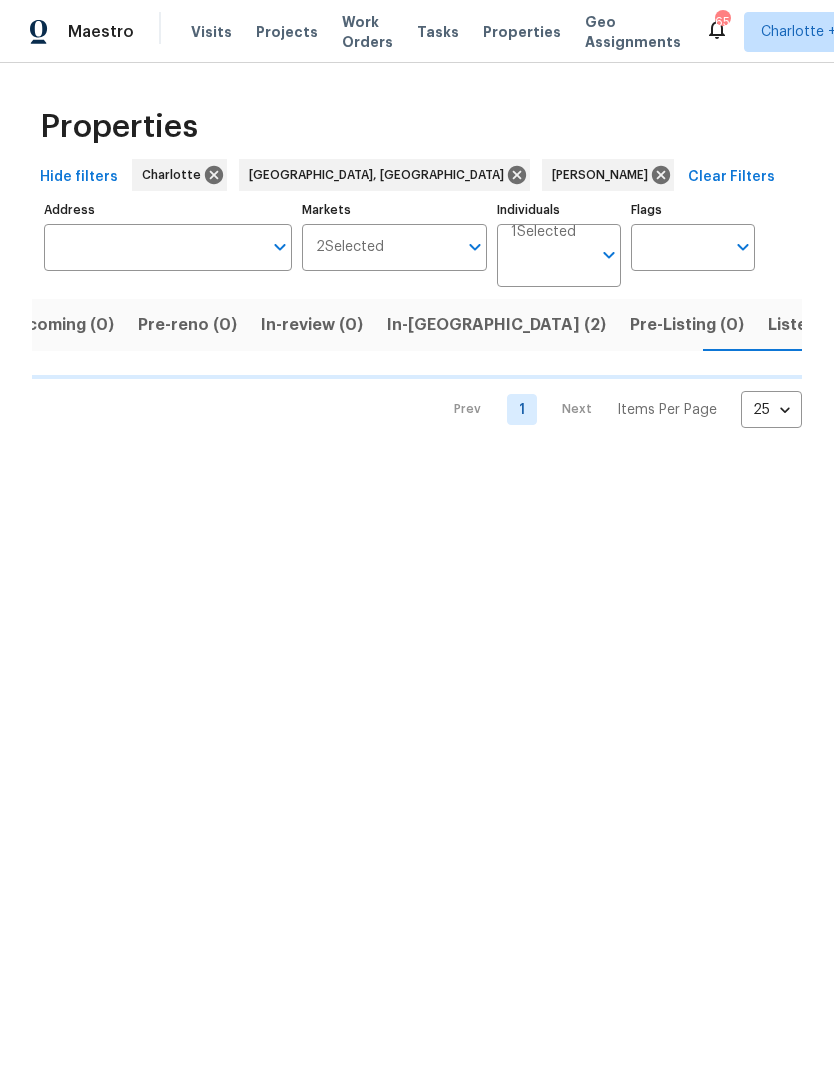 scroll, scrollTop: 0, scrollLeft: 39, axis: horizontal 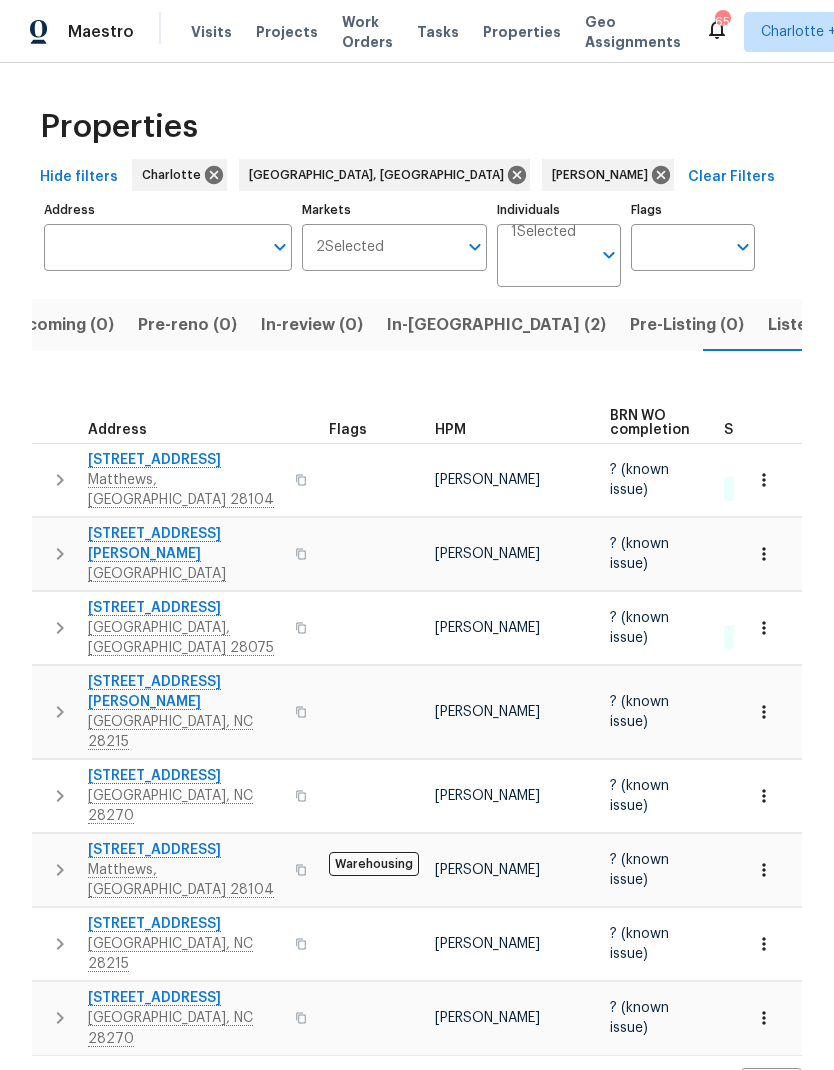click on "In-reno (2)" at bounding box center [496, 325] 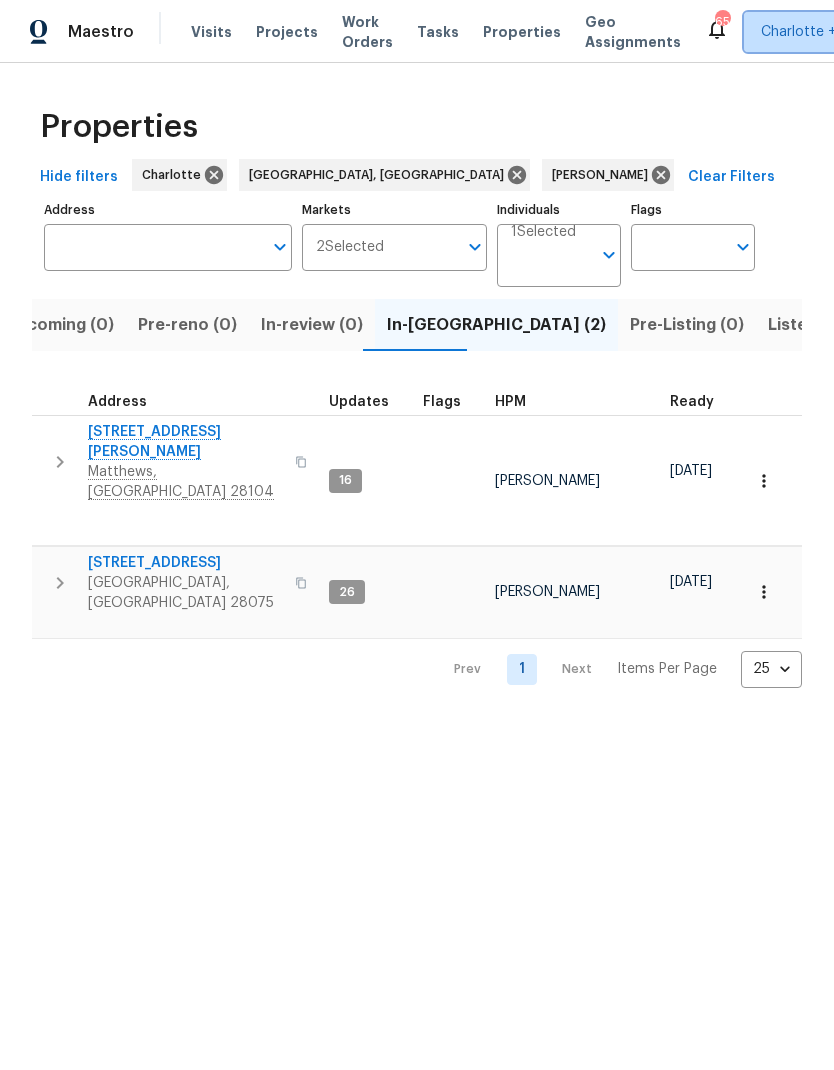 click on "Charlotte + 1" at bounding box center [803, 32] 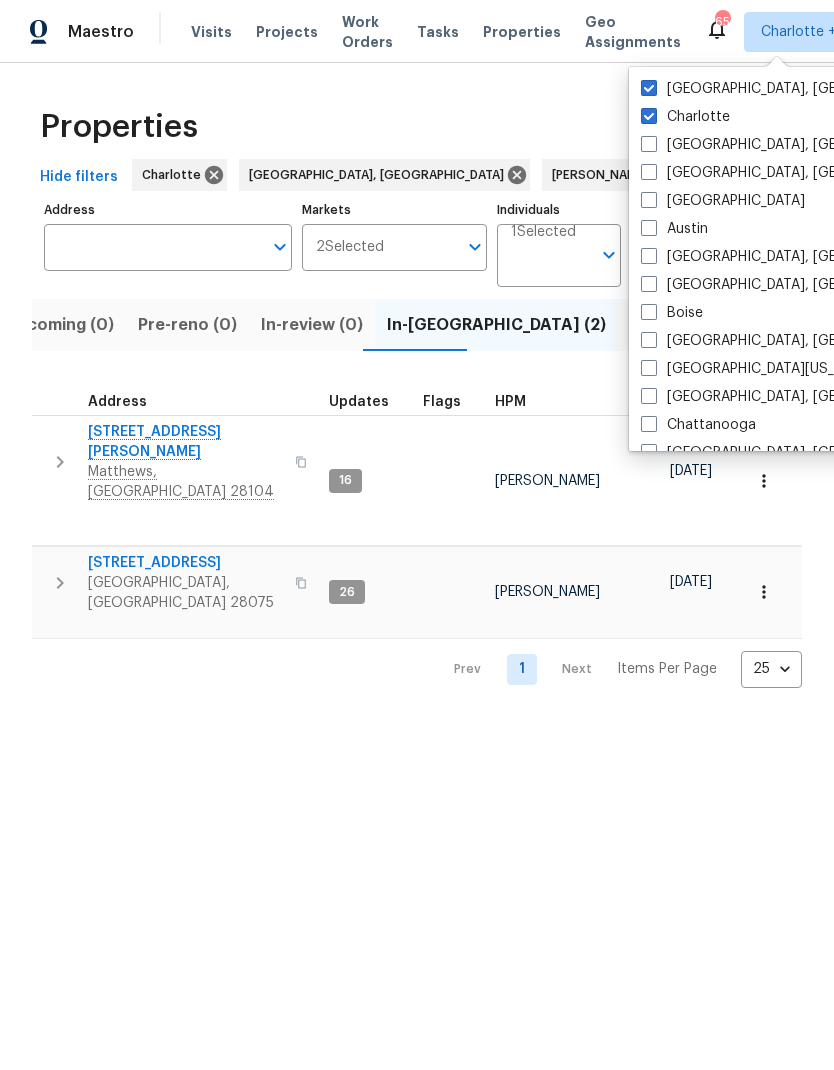 click at bounding box center [649, 88] 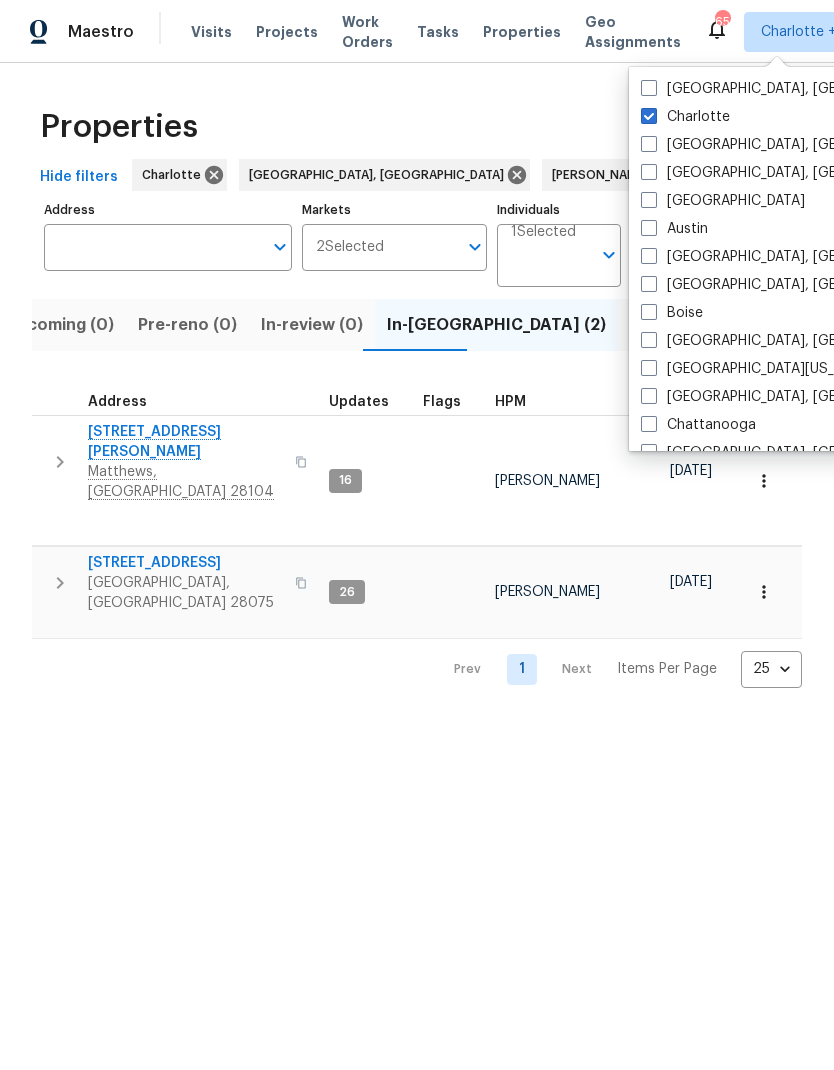 checkbox on "false" 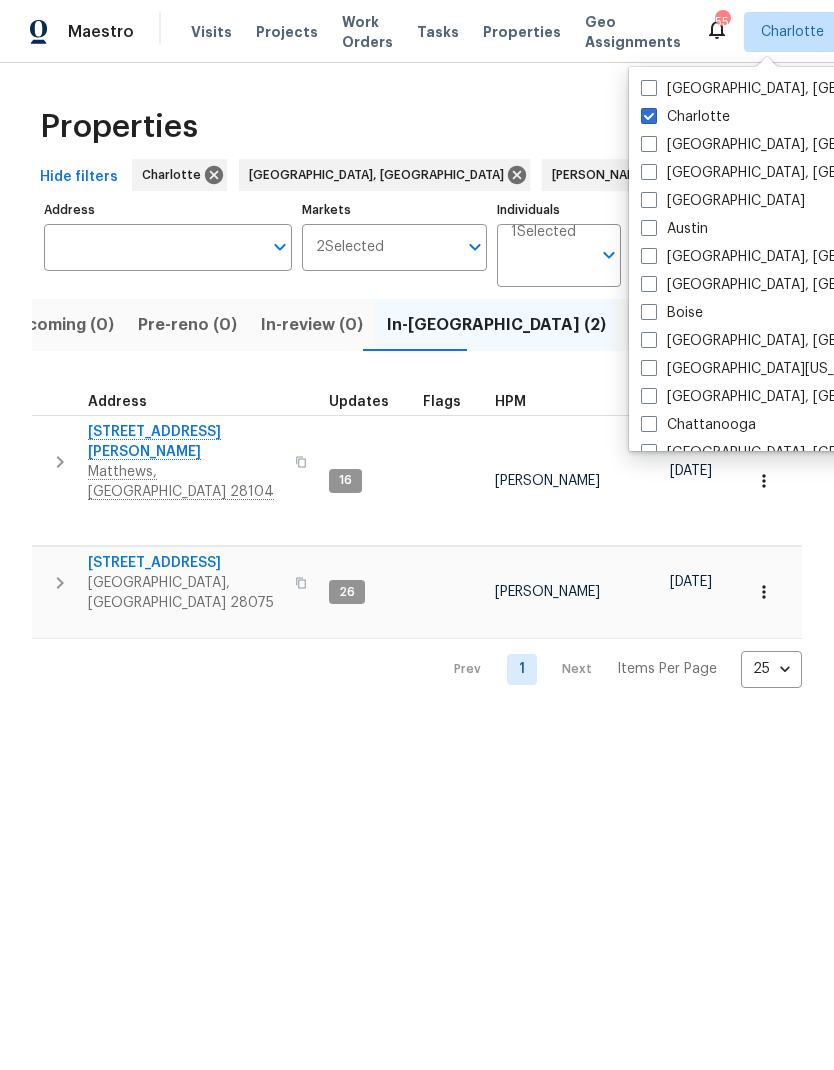 click on "Maestro Visits Projects Work Orders Tasks Properties Geo Assignments 55 Charlotte Ryan Craven Properties Hide filters Charlotte Greenville, SC Ryan Craven Clear Filters Address Address Markets 2  Selected Markets Individuals 1  Selected Individuals Flags Flags Upcoming (0) Pre-reno (0) In-review (0) In-reno (2) Pre-Listing (0) Listed (14) Resale (8) Done (217) Unknown (0) Address Updates Flags HPM Ready Start Target Finish Overall WO Completion Reno Progress Last Seen Work Complete Setup Complete QC Complete 8117 Shannon Woods Ln Matthews, NC 28104 16 Ryan Craven 07/01/25 07/01/25 07/15/25 07/22/25 +7 +7 2 QC 2 WIP 6 Done 1 Sent 1 Accepted 90 %   57 / 63 No 2d  ago 1915 Birchbrook Ct Harrisburg, NC 28075 26 Ryan Craven 06/27/25 06/27/25 07/15/25 07/15/25 +1 3 WIP 7 Done 1 Accepted 82 %   63 / 76 No 2d  ago Prev 1 Next Items Per Page 25 25 ​
Greenville, SC Charlotte Albuquerque, NM Asheville, NC Atlanta Austin Baltimore, MD Birmingham, AL Boise Boston, MA Central California, CA Charleston, SC Dallas" at bounding box center (417, 360) 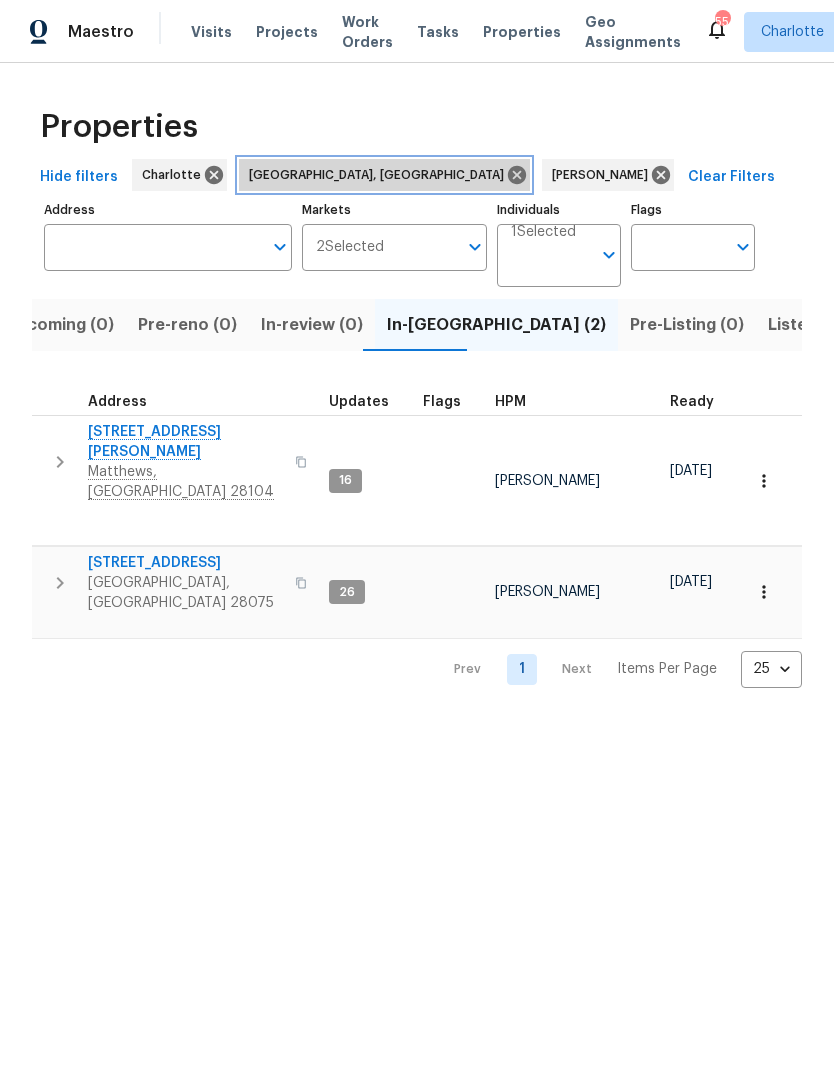 click 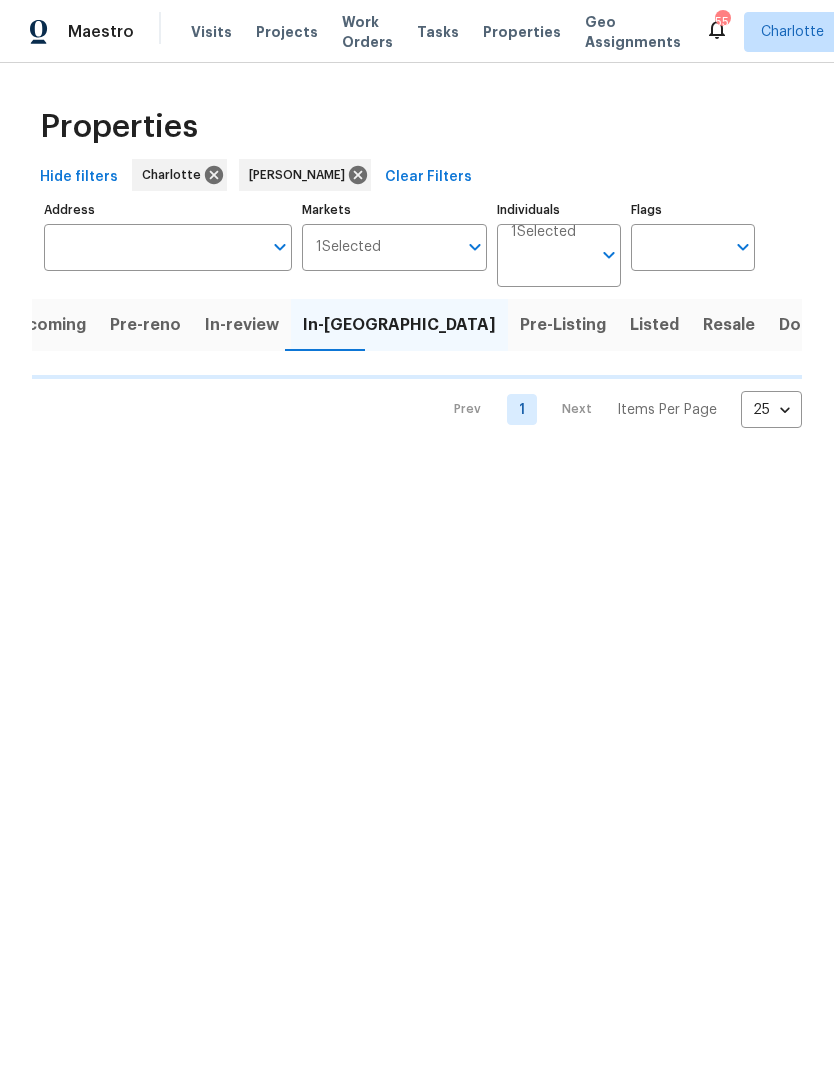 scroll, scrollTop: 0, scrollLeft: 18, axis: horizontal 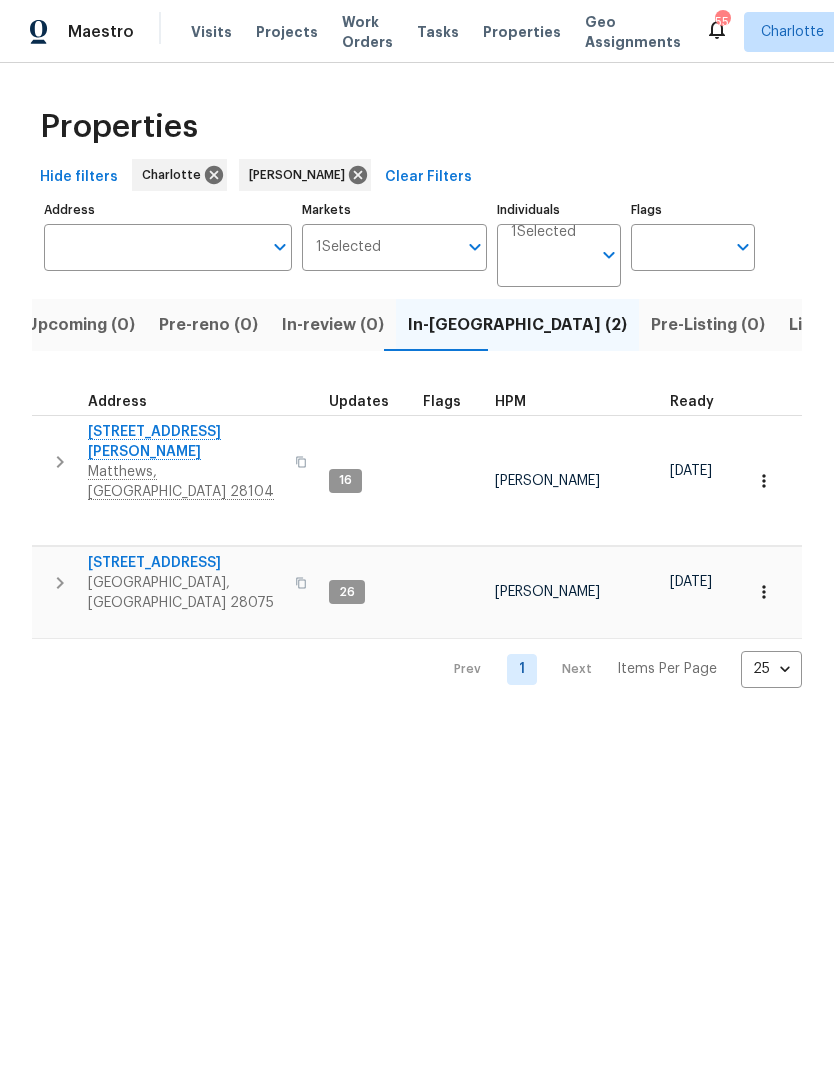 click on "Properties Hide filters Charlotte Ryan Craven Clear Filters Address Address Markets 1  Selected Markets Individuals 1  Selected Individuals Flags Flags Upcoming (0) Pre-reno (0) In-review (0) In-reno (2) Pre-Listing (0) Listed (14) Resale (8) Done (217) Unknown (0) Address Updates Flags HPM Ready Start Target Finish Overall WO Completion Reno Progress Last Seen Work Complete Setup Complete QC Complete 8117 Shannon Woods Ln Matthews, NC 28104 16 Ryan Craven 07/01/25 07/01/25 07/15/25 07/22/25 +7 +7 2 QC 2 WIP 6 Done 1 Sent 1 Accepted 90 %   57 / 63 No 2d  ago 1915 Birchbrook Ct Harrisburg, NC 28075 26 Ryan Craven 06/27/25 06/27/25 07/15/25 07/15/25 +1 3 WIP 7 Done 1 Accepted 82 %   63 / 76 No 2d  ago Prev 1 Next Items Per Page 25 25 ​" at bounding box center [417, 391] 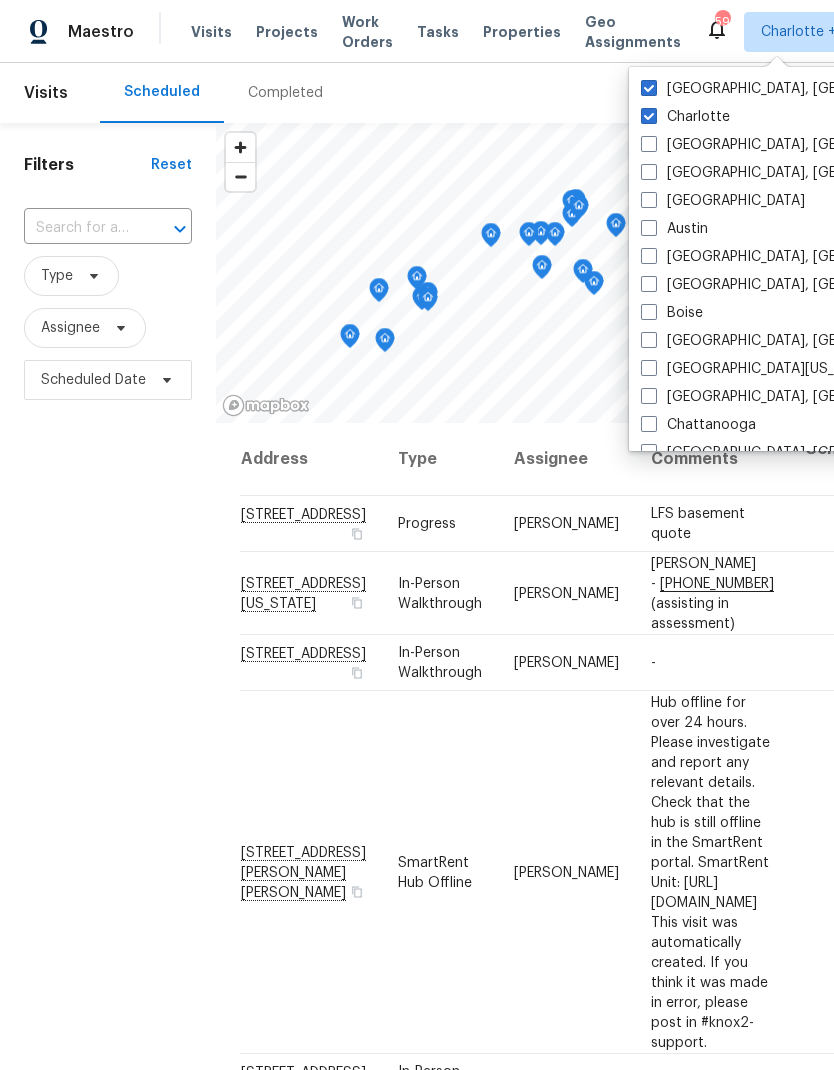 scroll, scrollTop: 0, scrollLeft: 0, axis: both 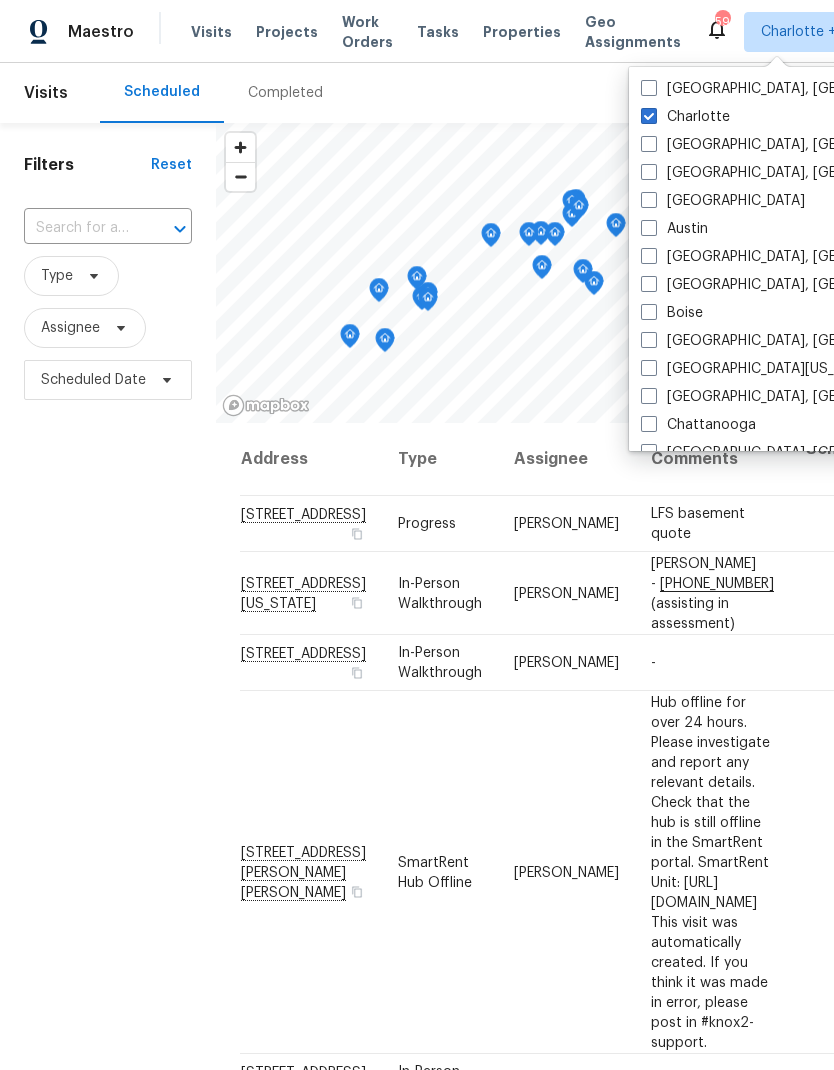 checkbox on "false" 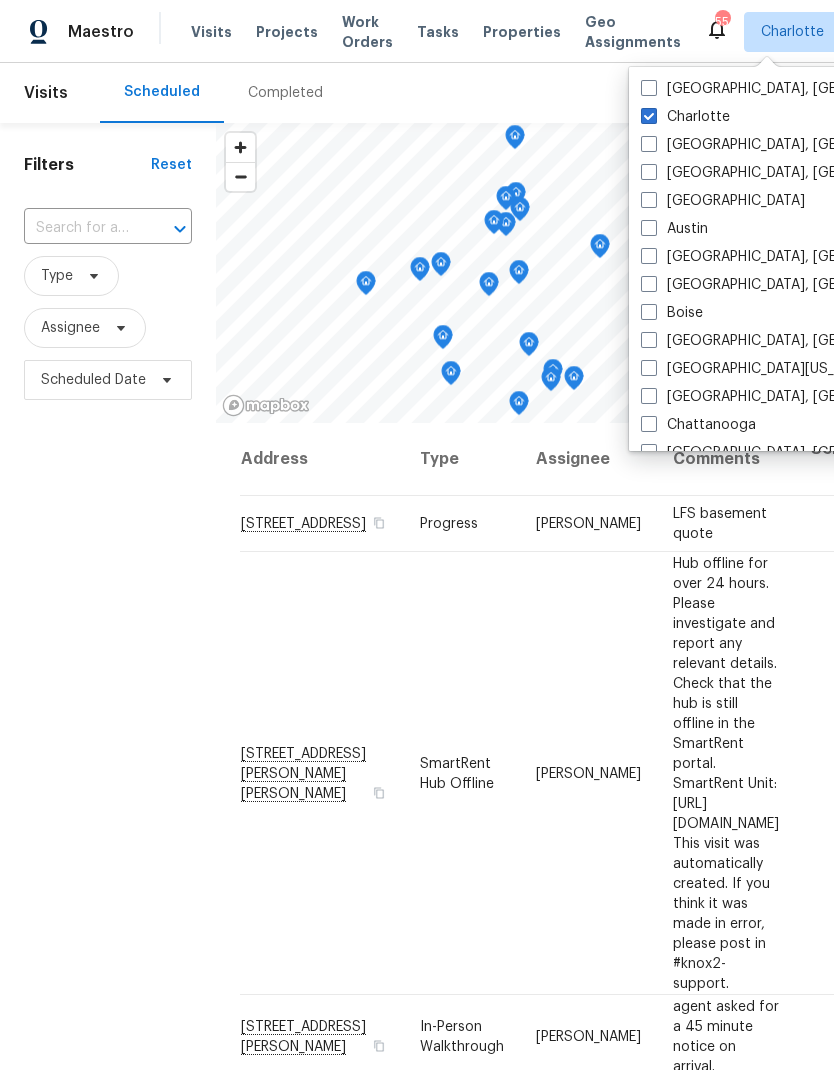 click on "Filters Reset ​ Type Assignee Scheduled Date" at bounding box center [108, 701] 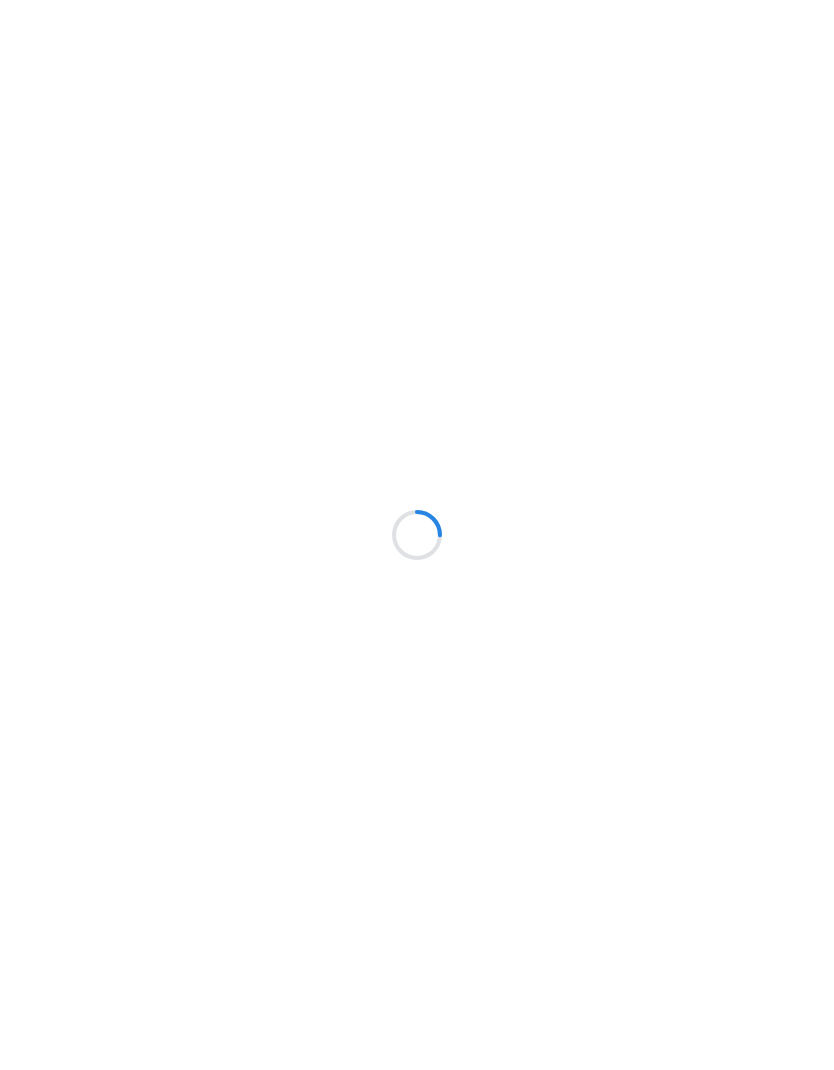 scroll, scrollTop: 0, scrollLeft: 0, axis: both 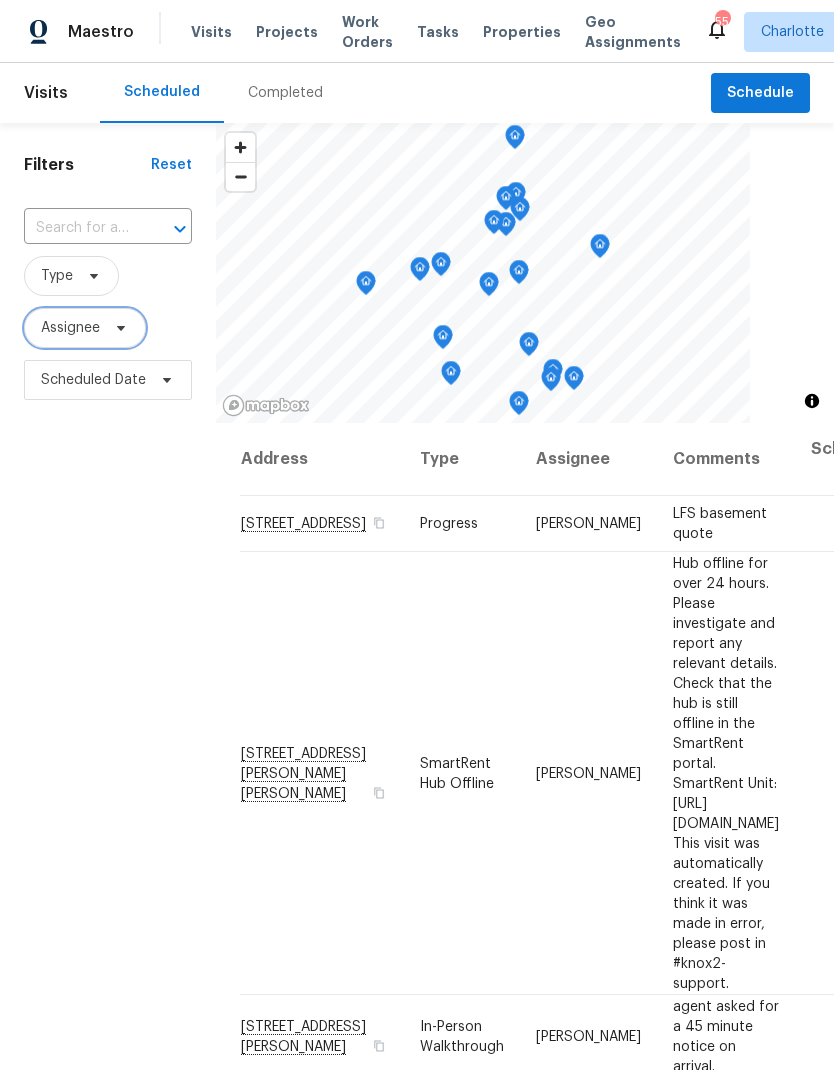 click on "Assignee" at bounding box center (85, 328) 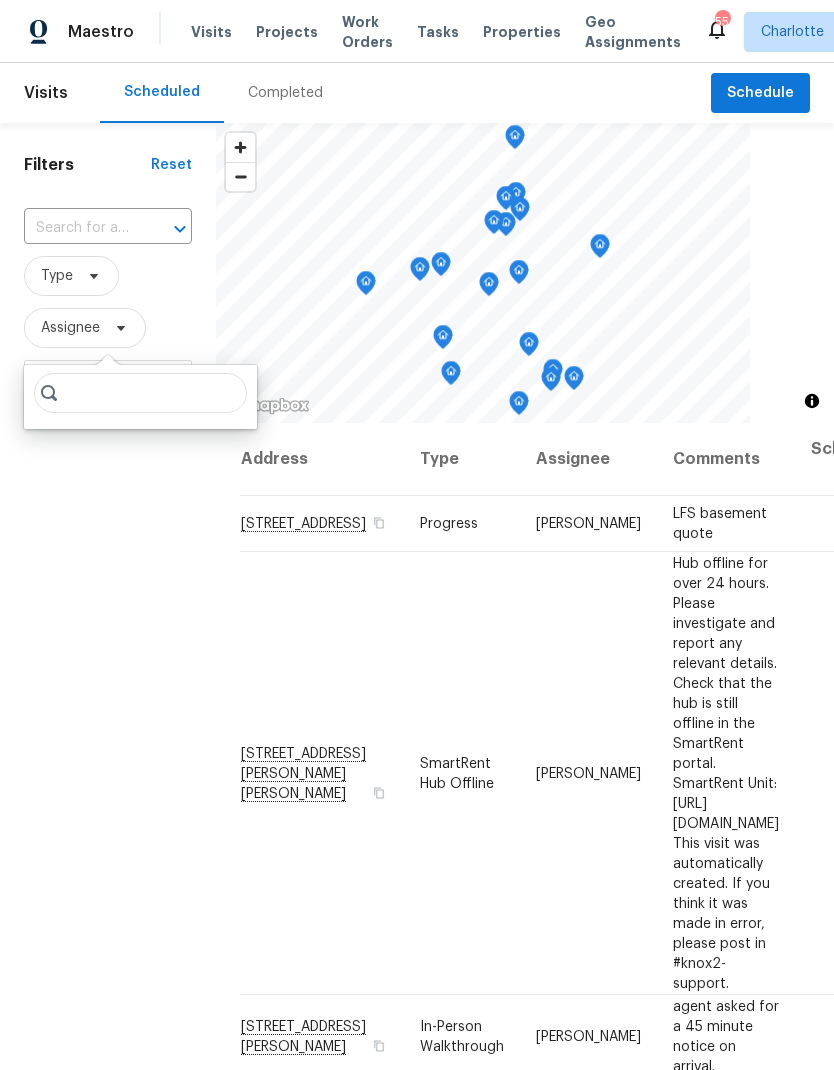 click on "Filters Reset ​ Type Assignee Scheduled Date" at bounding box center [108, 701] 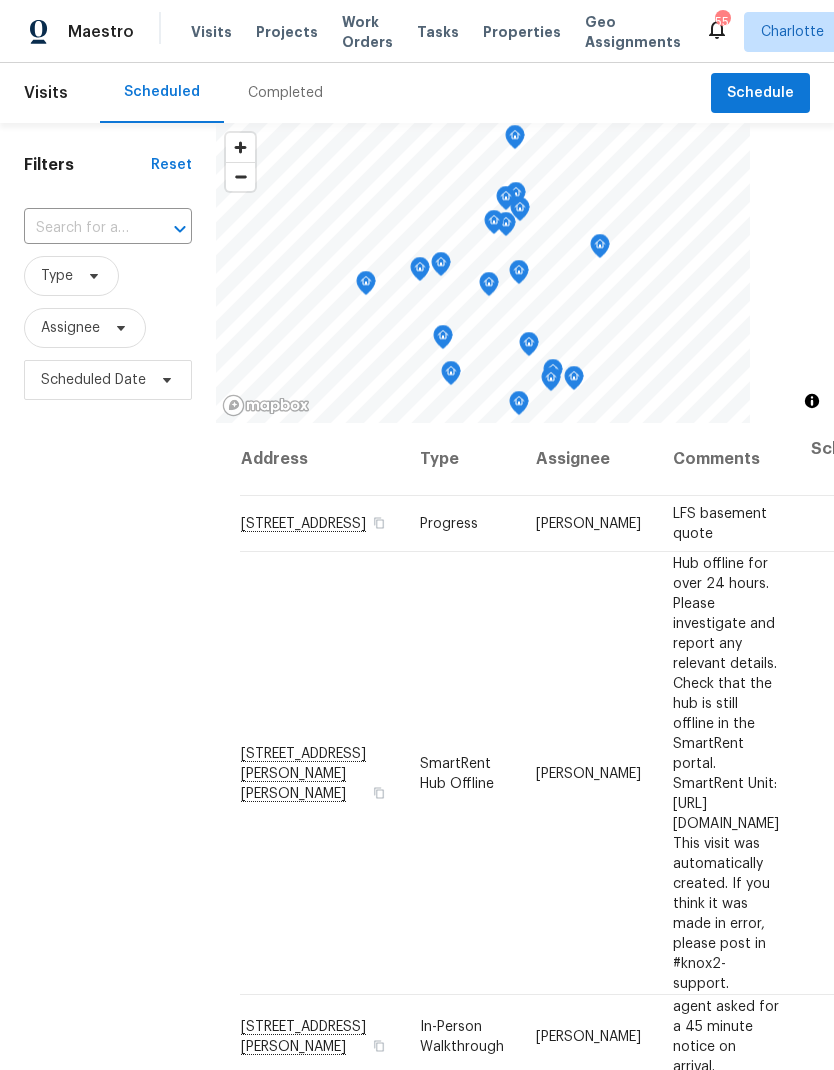 click on "Completed" at bounding box center [285, 93] 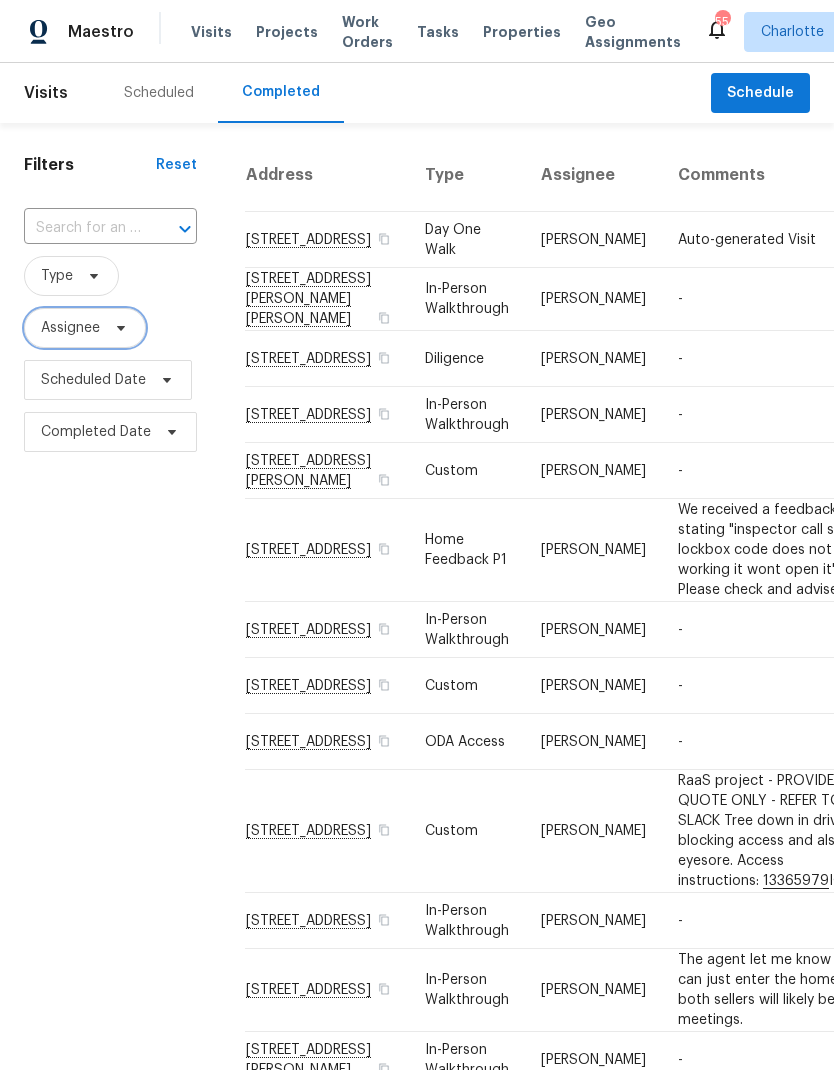 click on "Assignee" at bounding box center (85, 328) 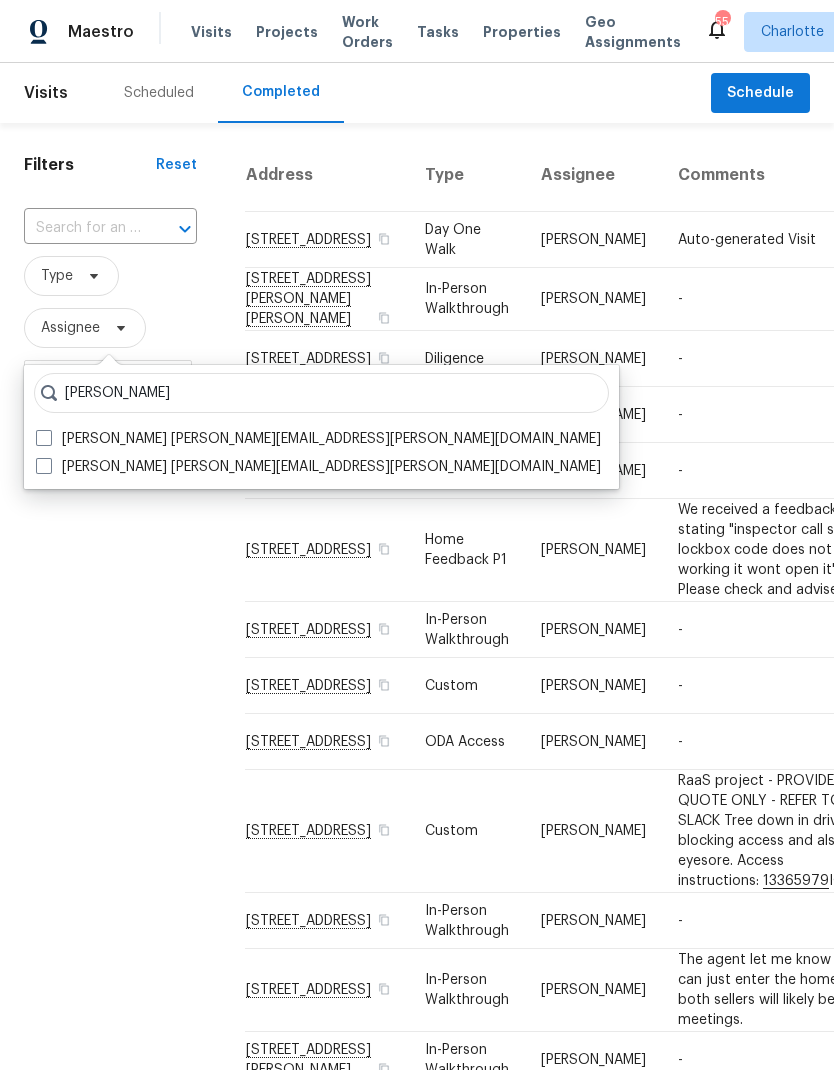 type on "[PERSON_NAME]" 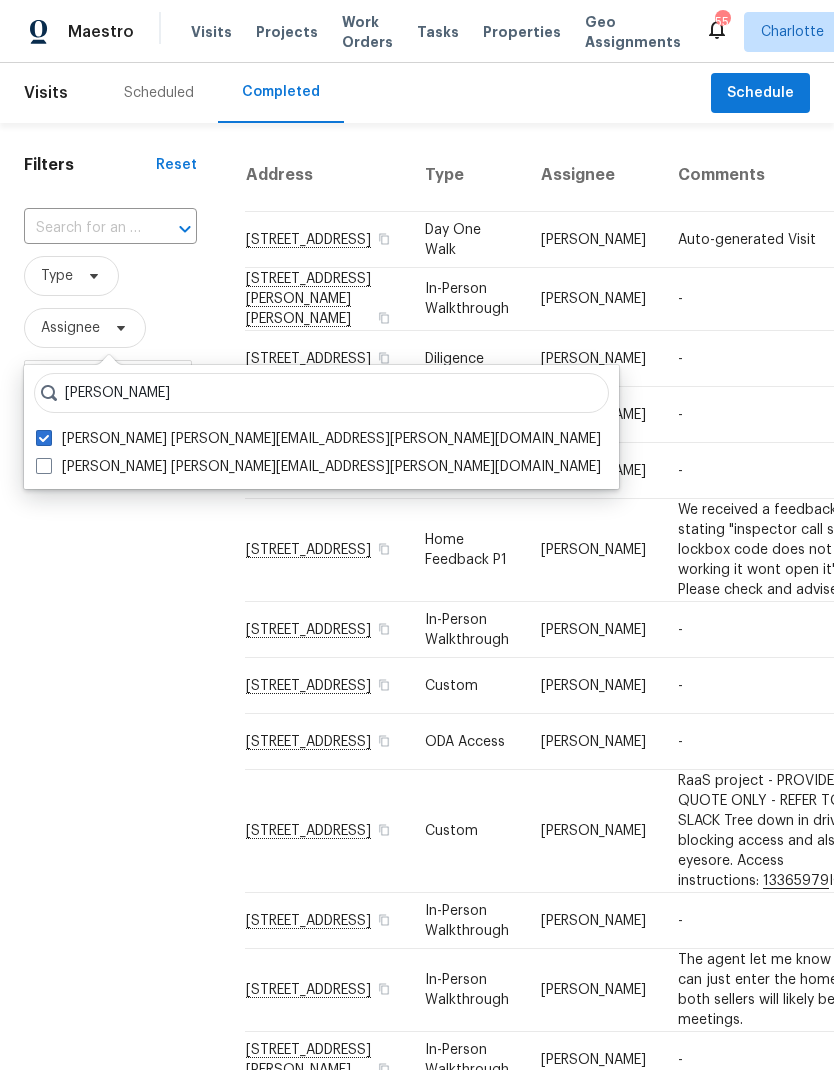 checkbox on "true" 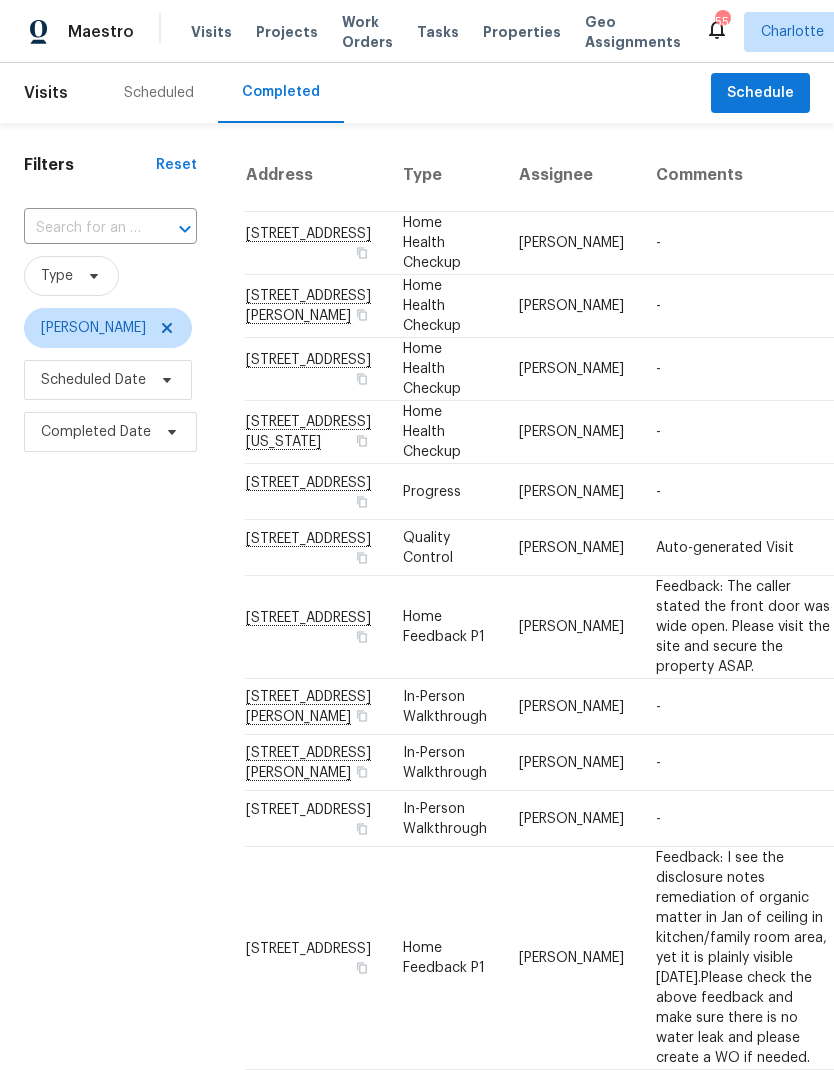 click on "Filters Reset ​ Type Matthew Barnhart Scheduled Date Completed Date" at bounding box center [110, 1319] 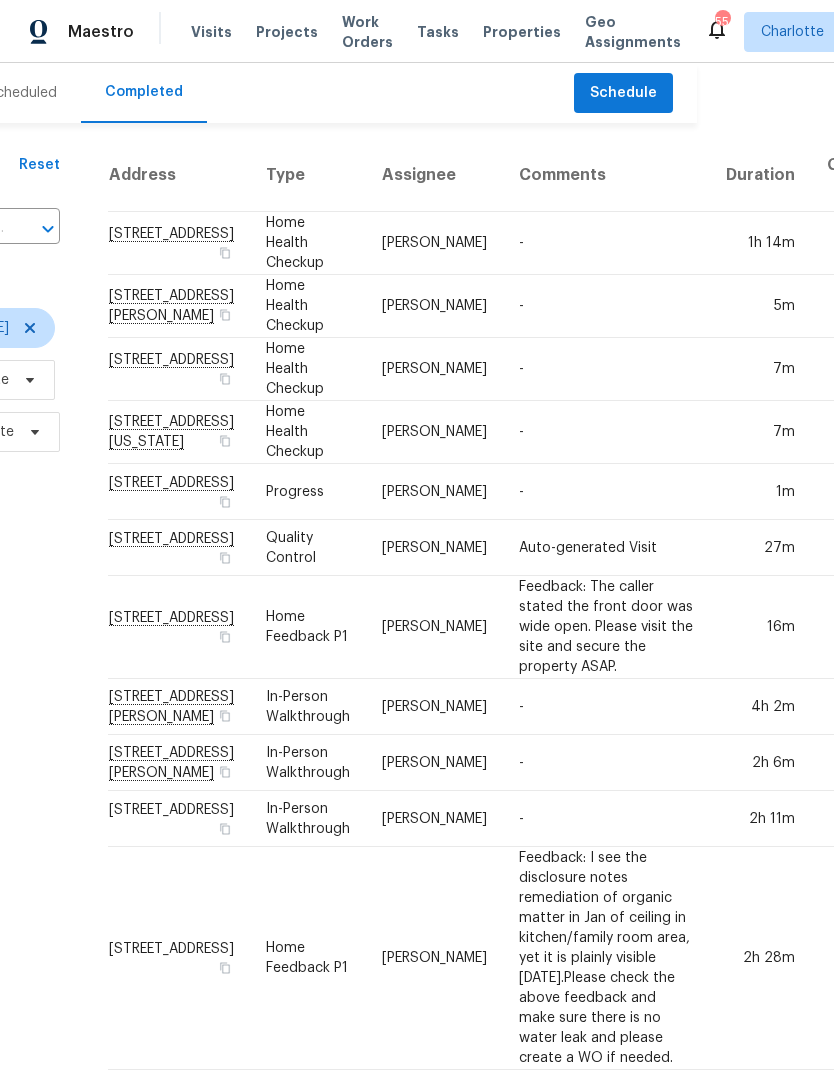 scroll, scrollTop: 0, scrollLeft: 136, axis: horizontal 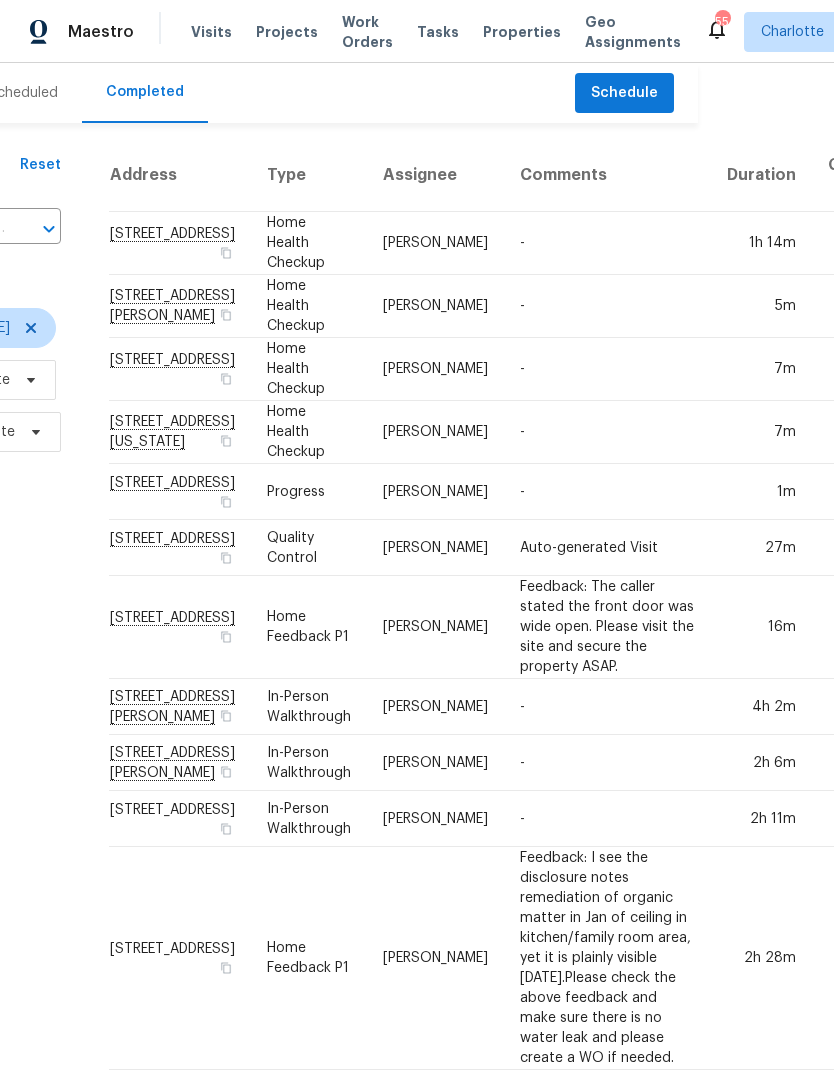 click on "Filters Reset ​ Type Matthew Barnhart Scheduled Date Completed Date" at bounding box center [-26, 1319] 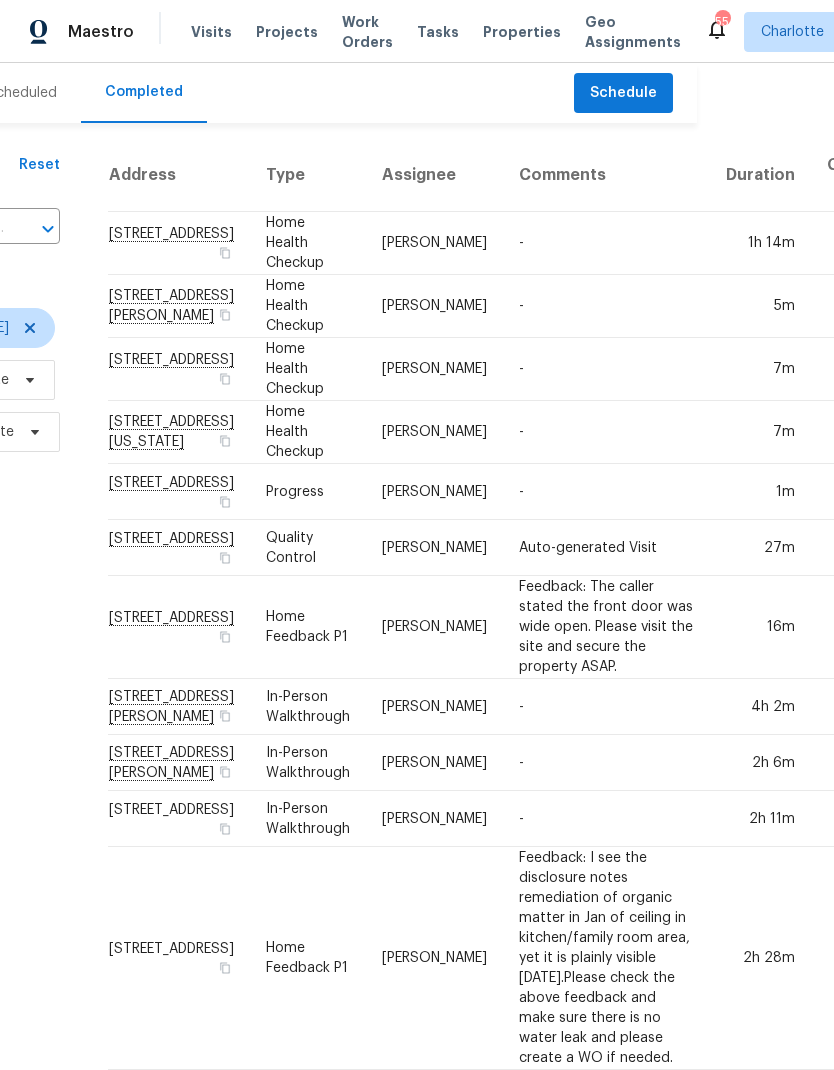 scroll, scrollTop: 0, scrollLeft: 136, axis: horizontal 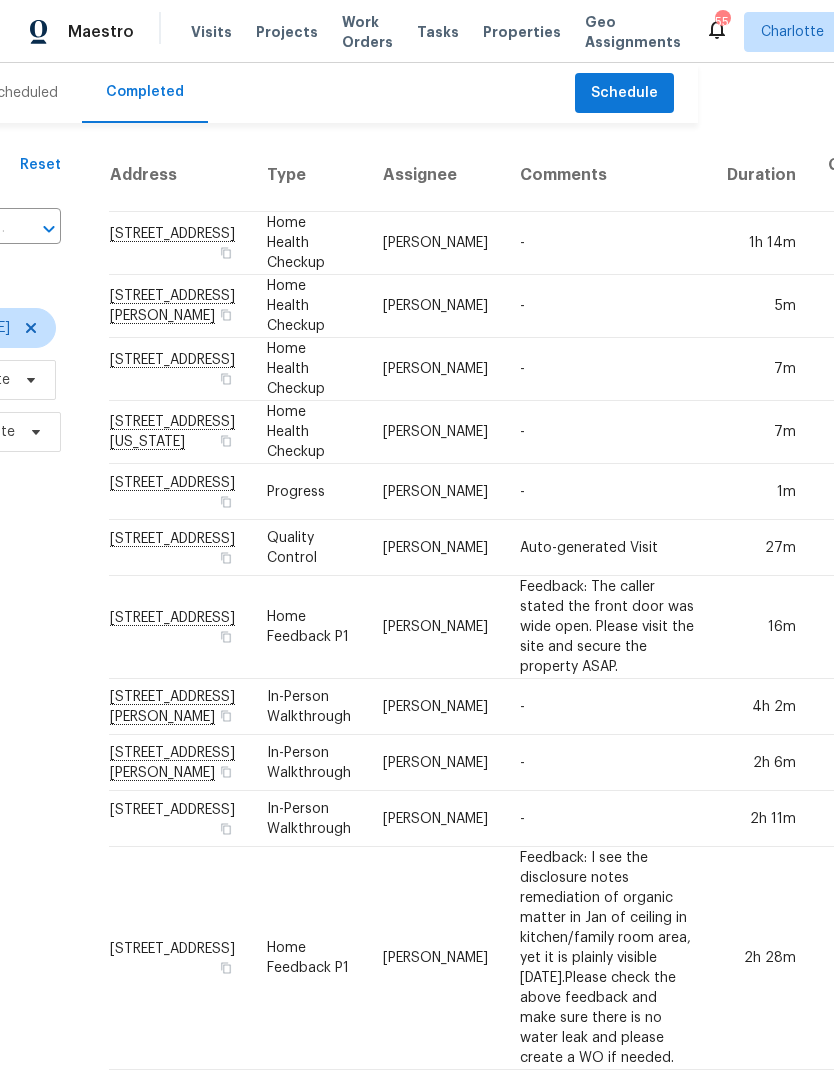 click on "Filters Reset ​ Type Matthew Barnhart Scheduled Date Completed Date" at bounding box center [-26, 1319] 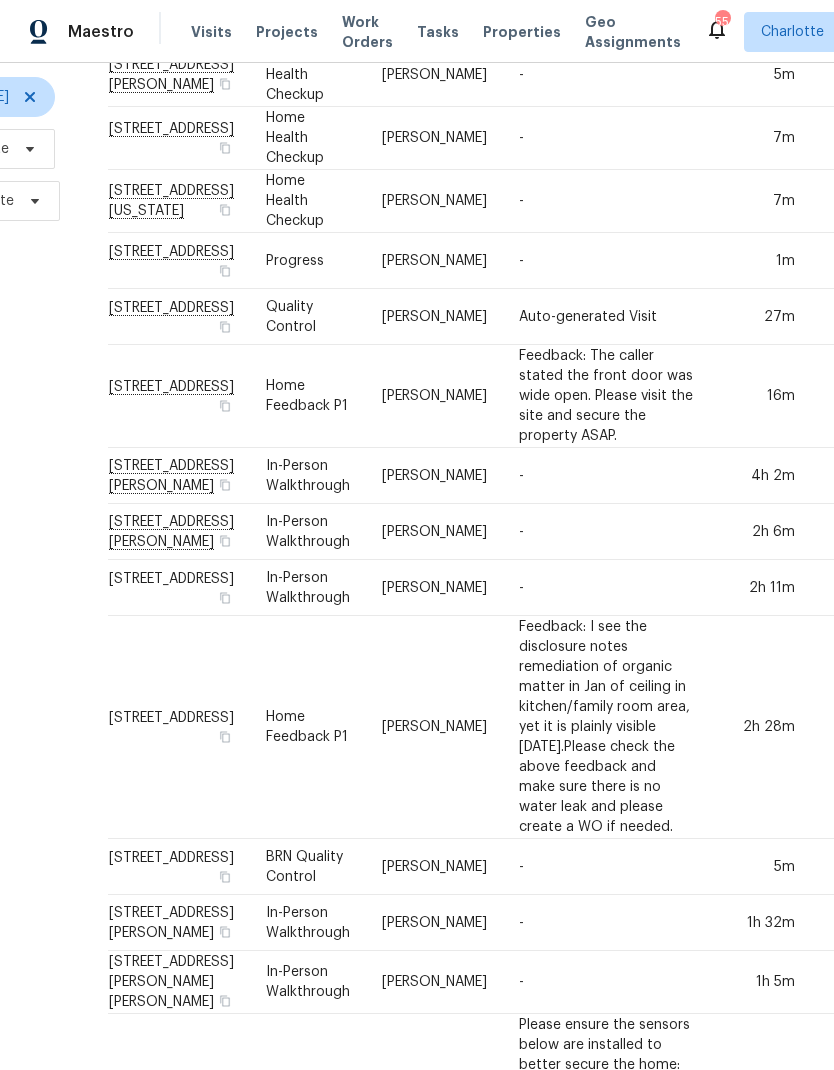 scroll, scrollTop: 231, scrollLeft: 136, axis: both 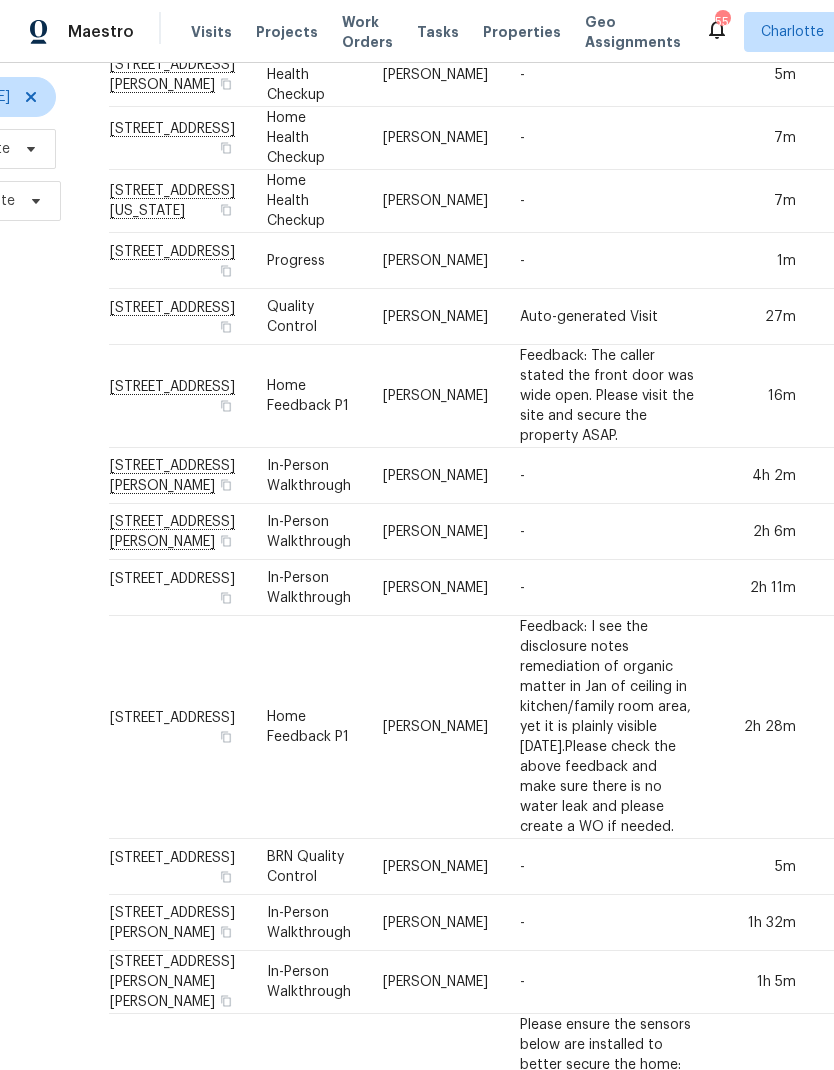 click on "Filters Reset ​ Type Matthew Barnhart Scheduled Date Completed Date" at bounding box center (-26, 1088) 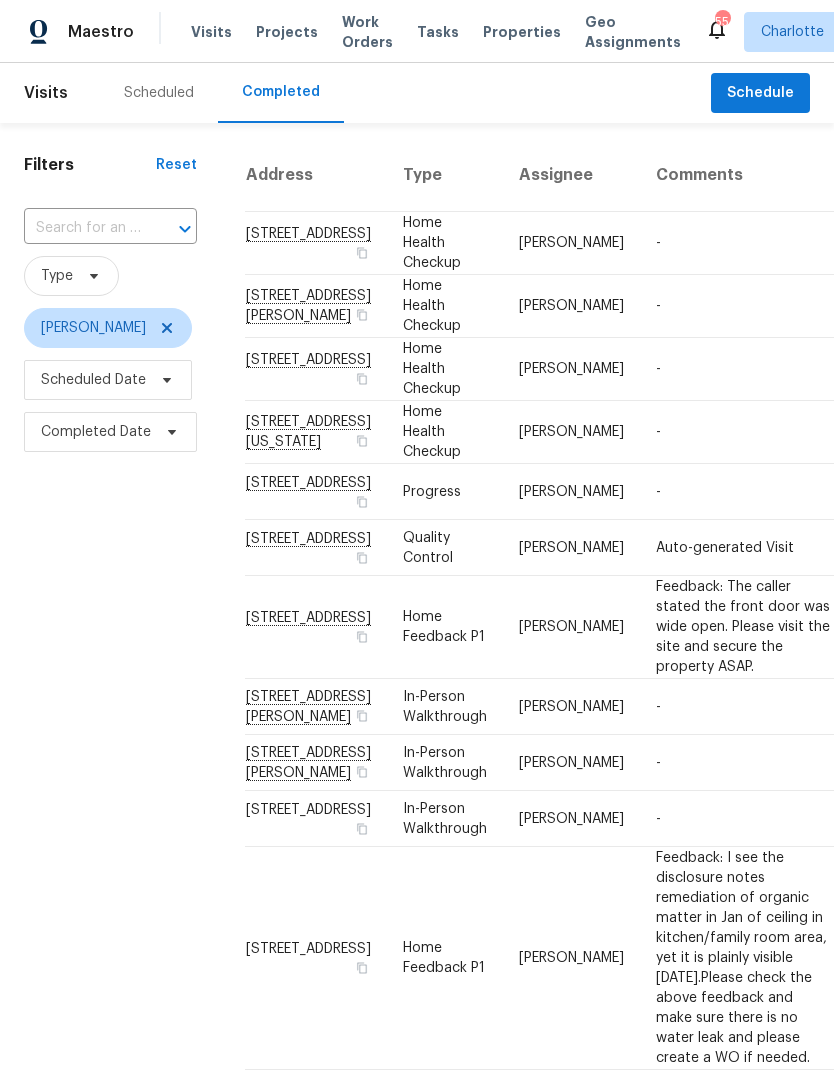 scroll, scrollTop: 0, scrollLeft: 0, axis: both 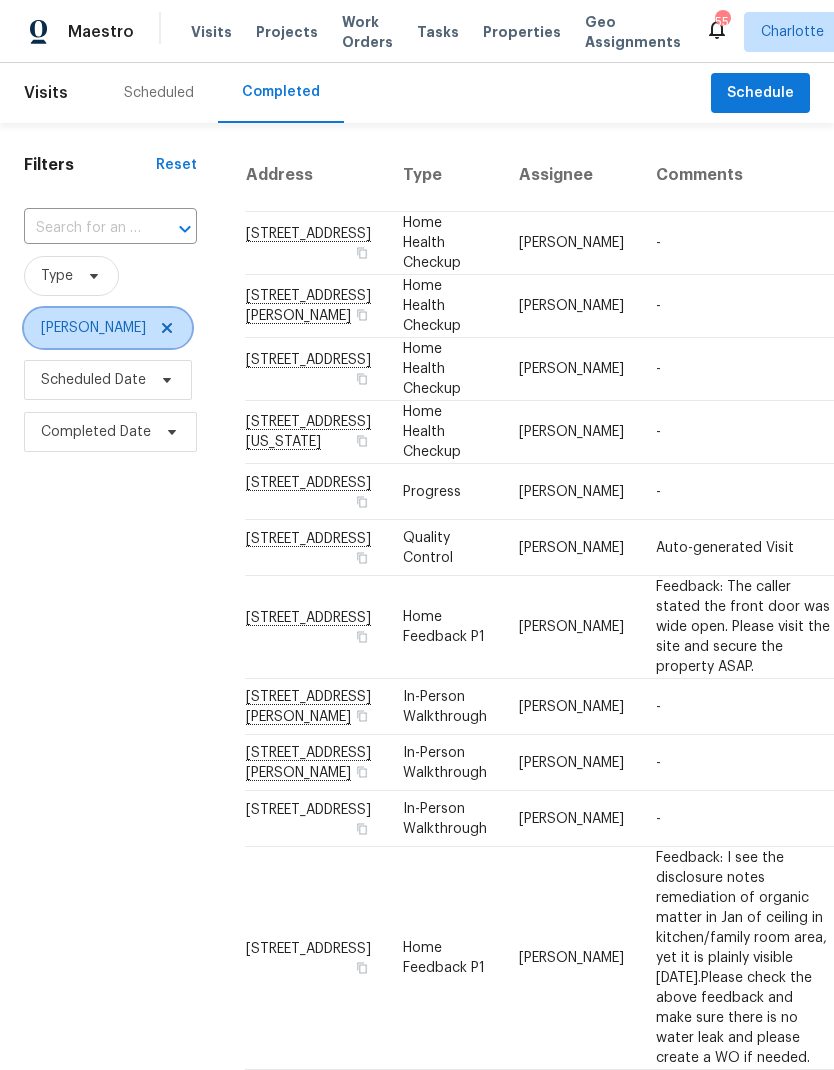 click 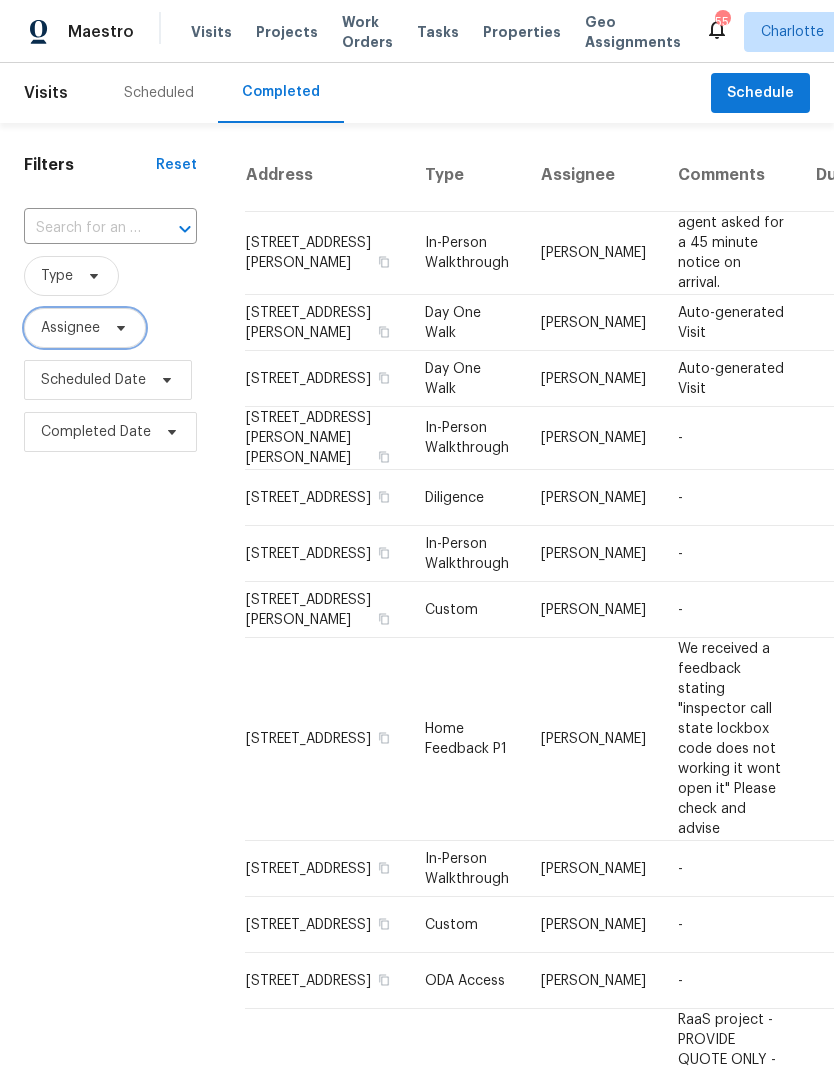 click 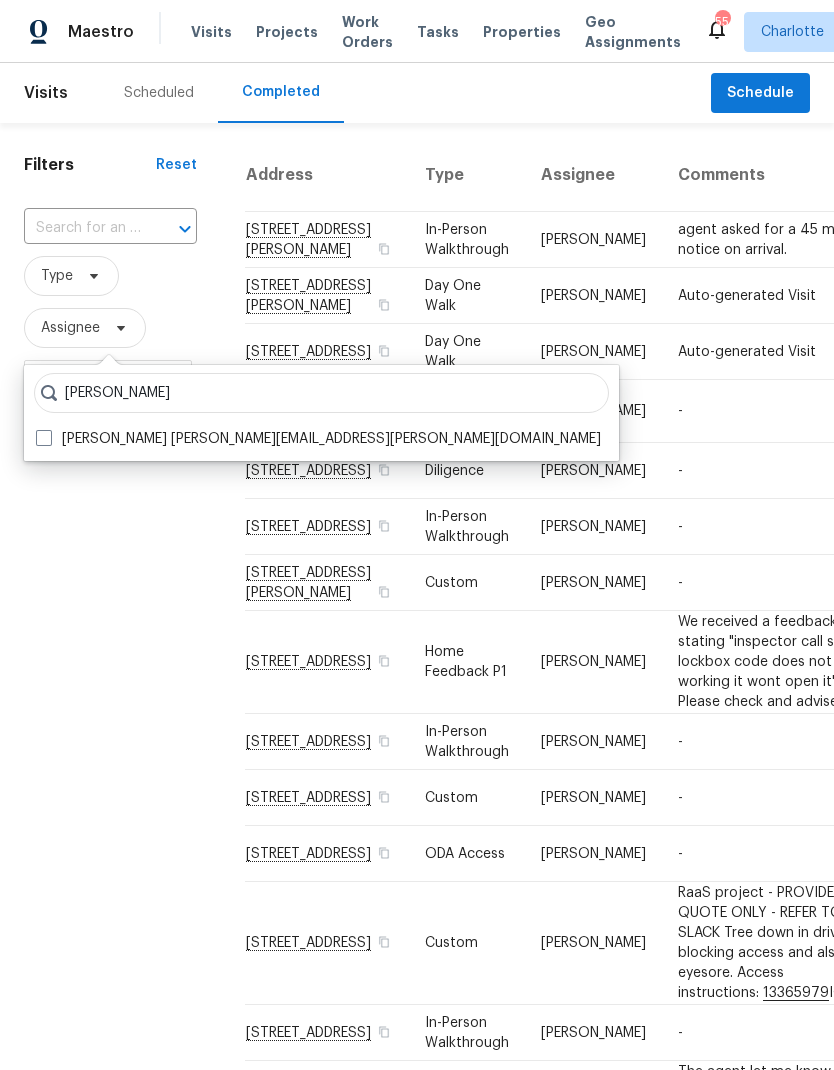type on "Jason bouque" 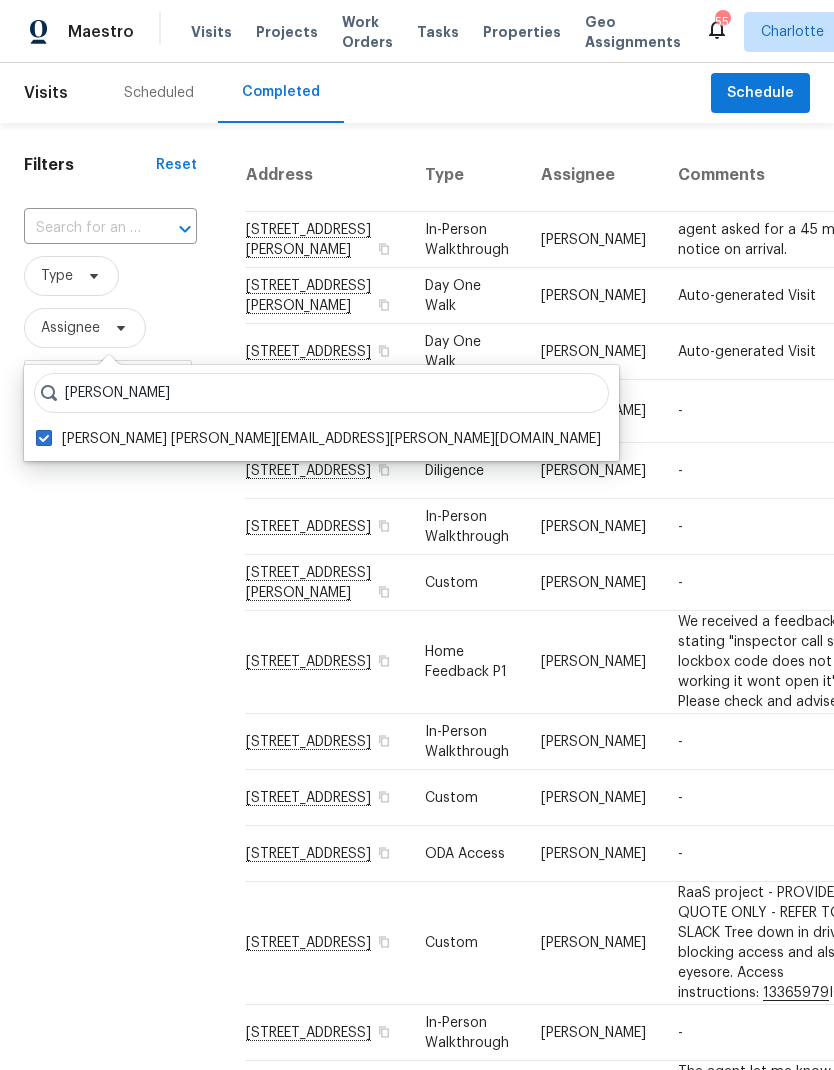 checkbox on "true" 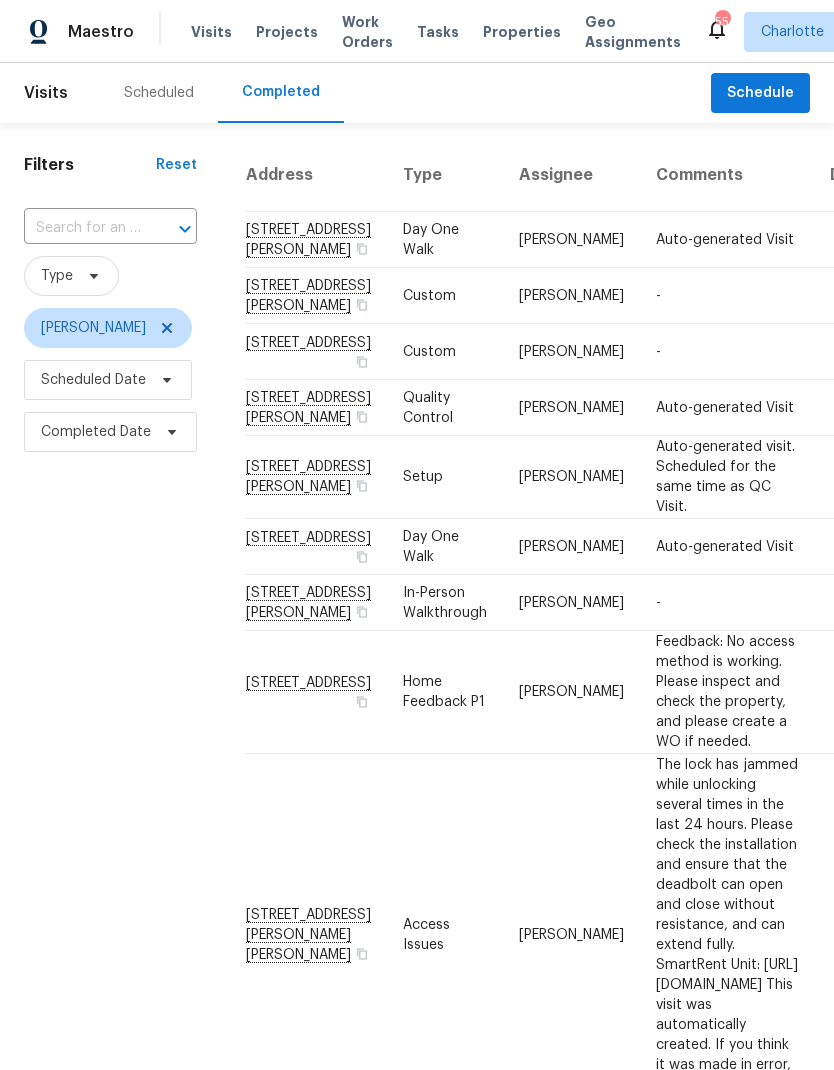 scroll, scrollTop: 0, scrollLeft: 0, axis: both 